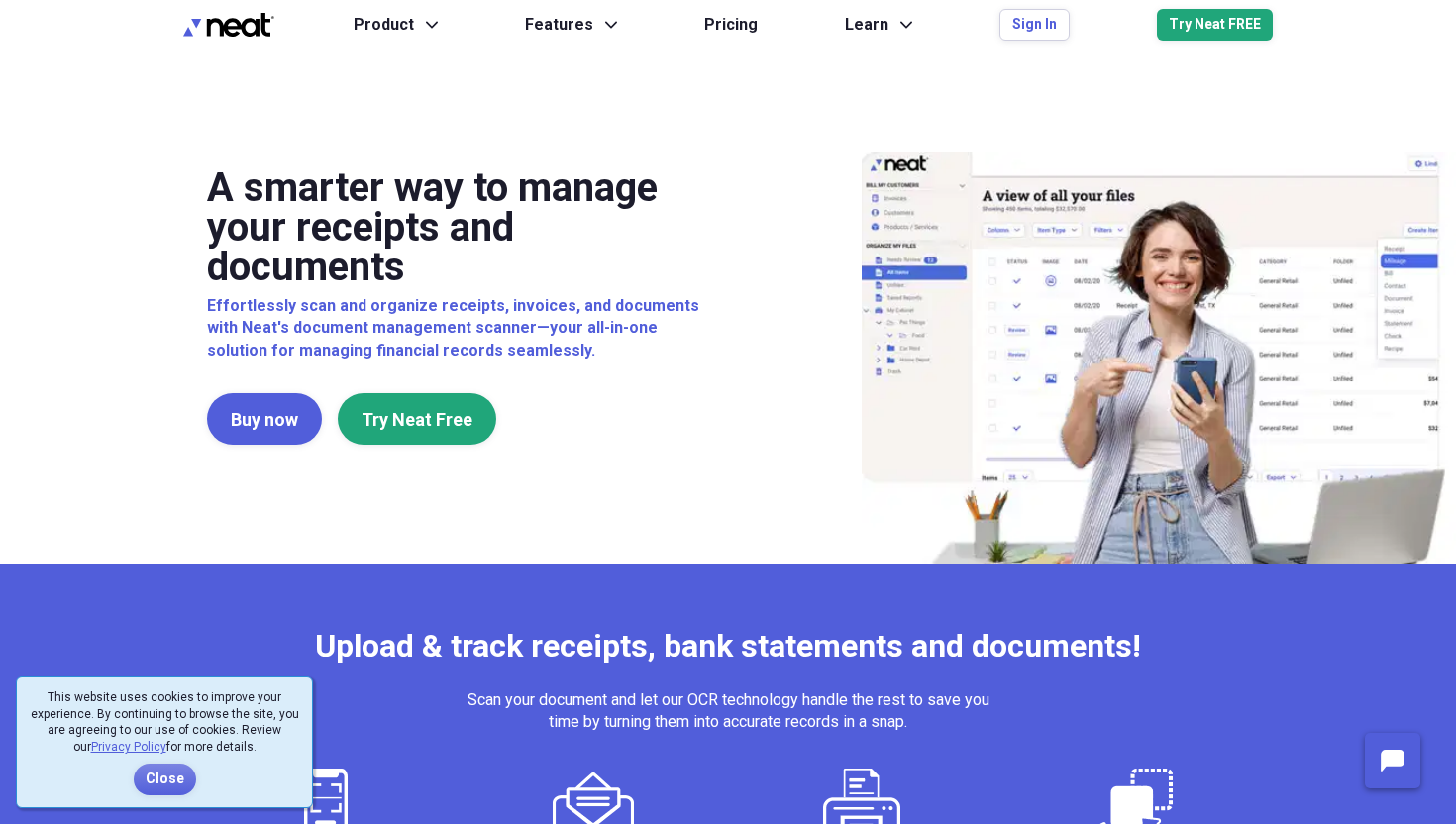 scroll, scrollTop: 0, scrollLeft: 0, axis: both 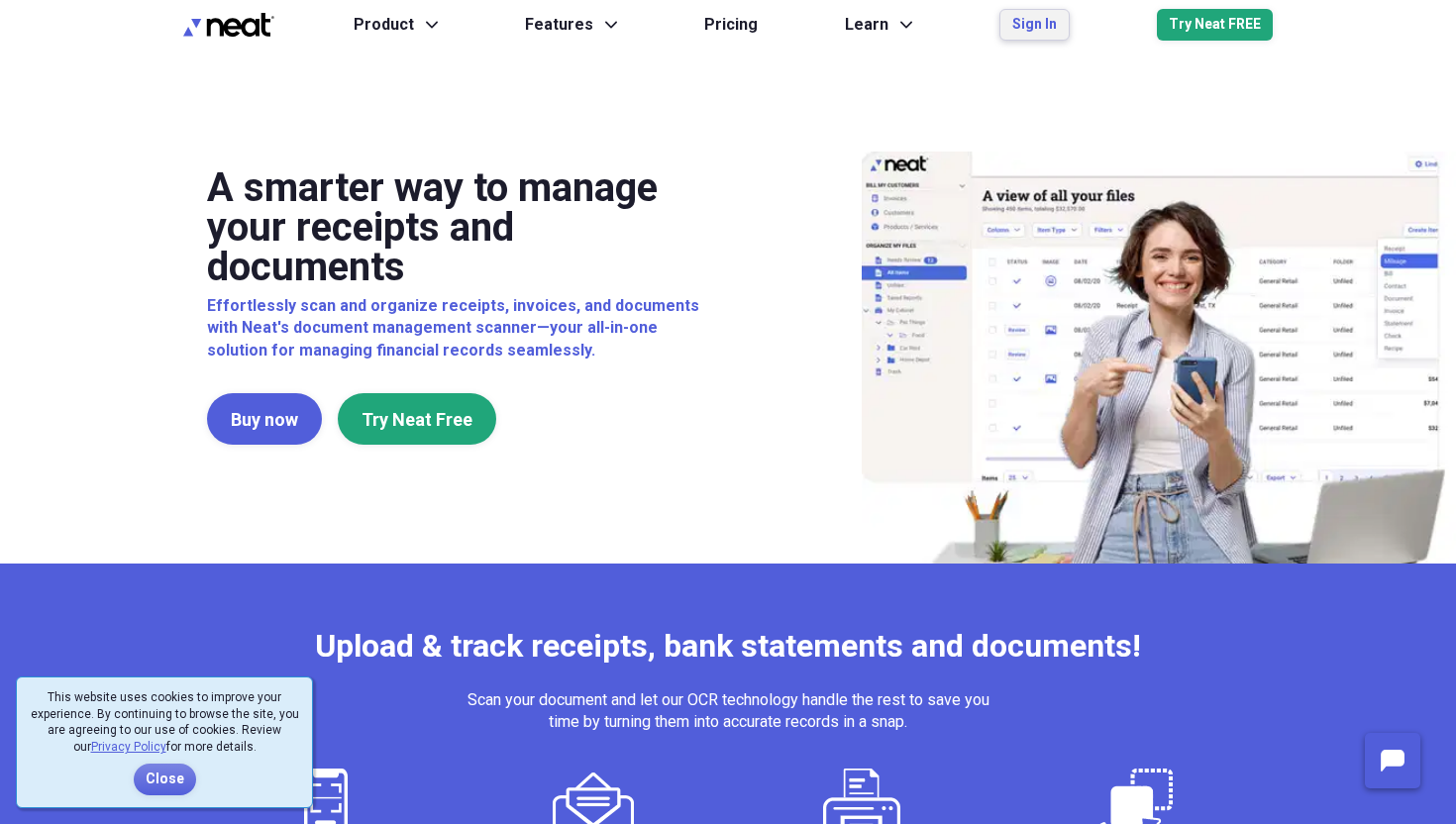 click on "Sign In" at bounding box center (1034, 25) 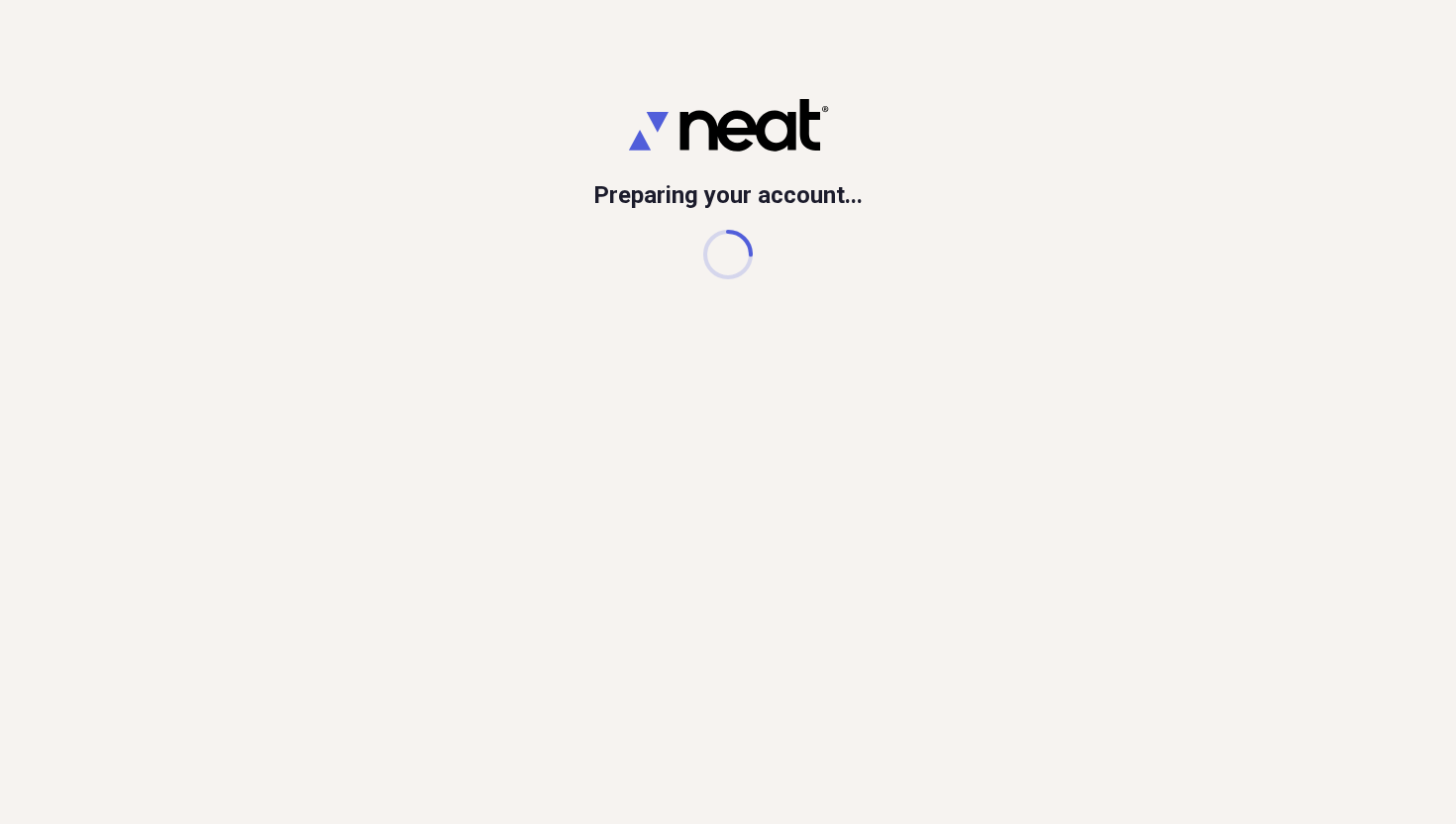 scroll, scrollTop: 0, scrollLeft: 0, axis: both 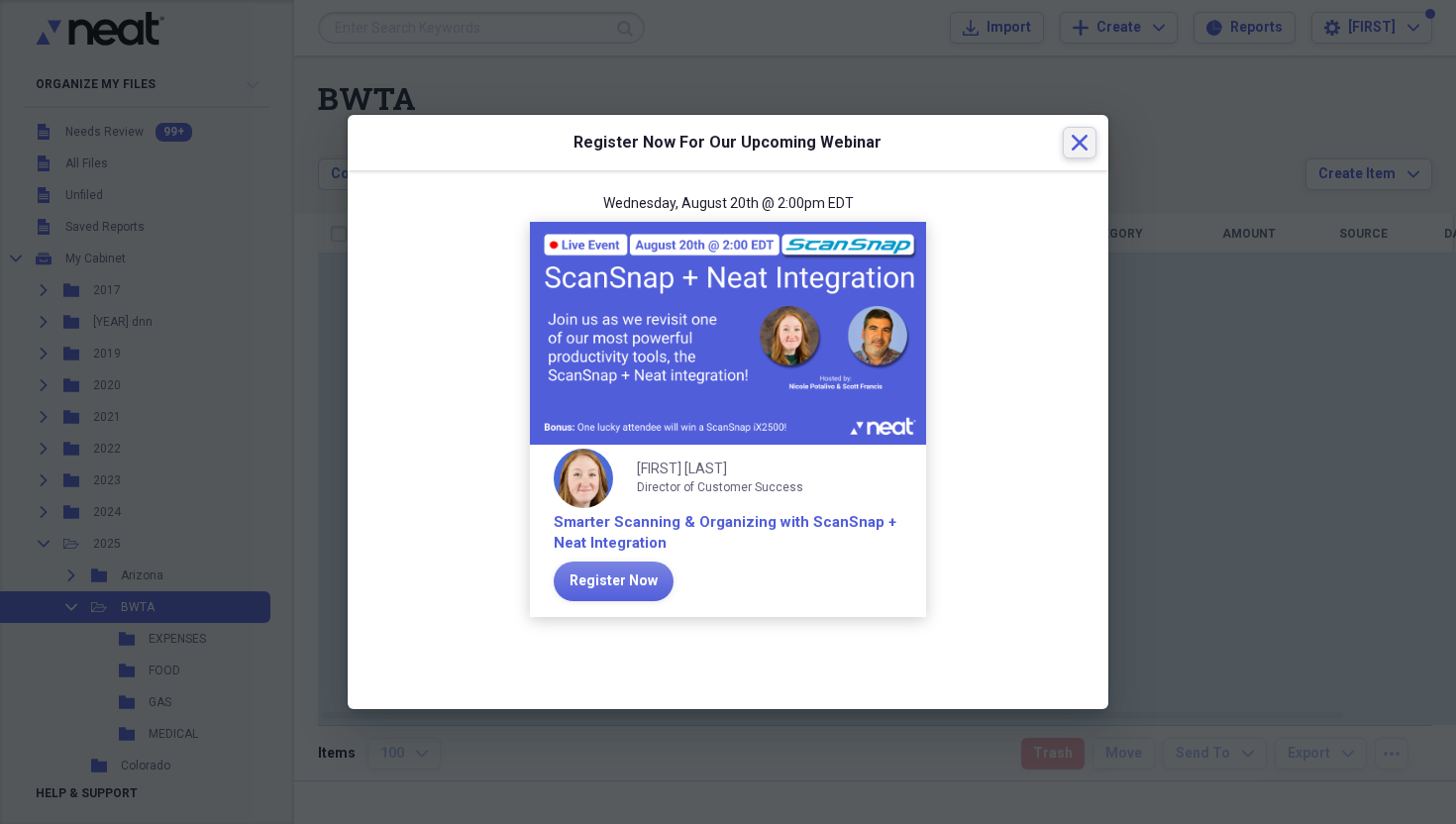 click 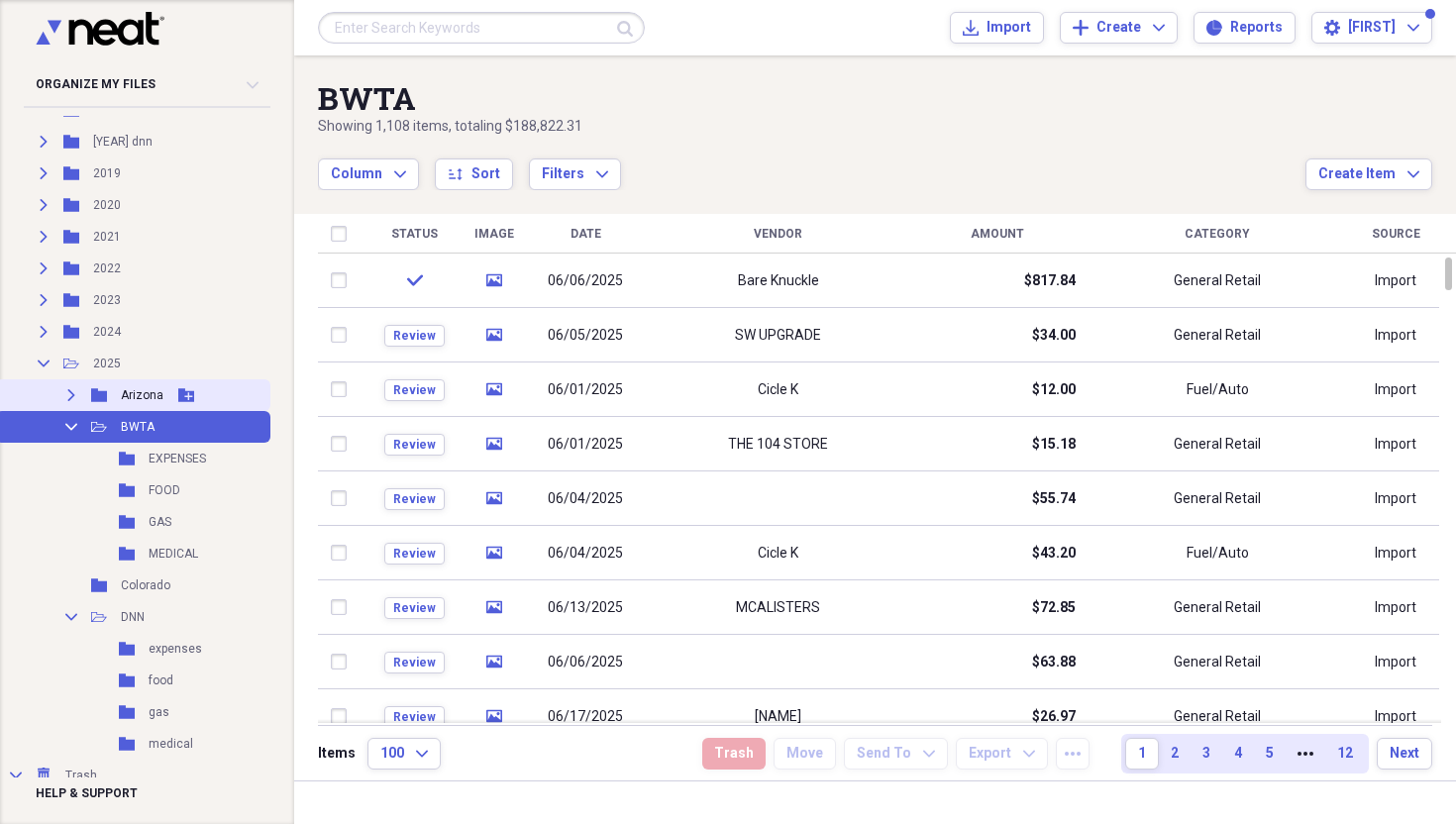 scroll, scrollTop: 187, scrollLeft: 0, axis: vertical 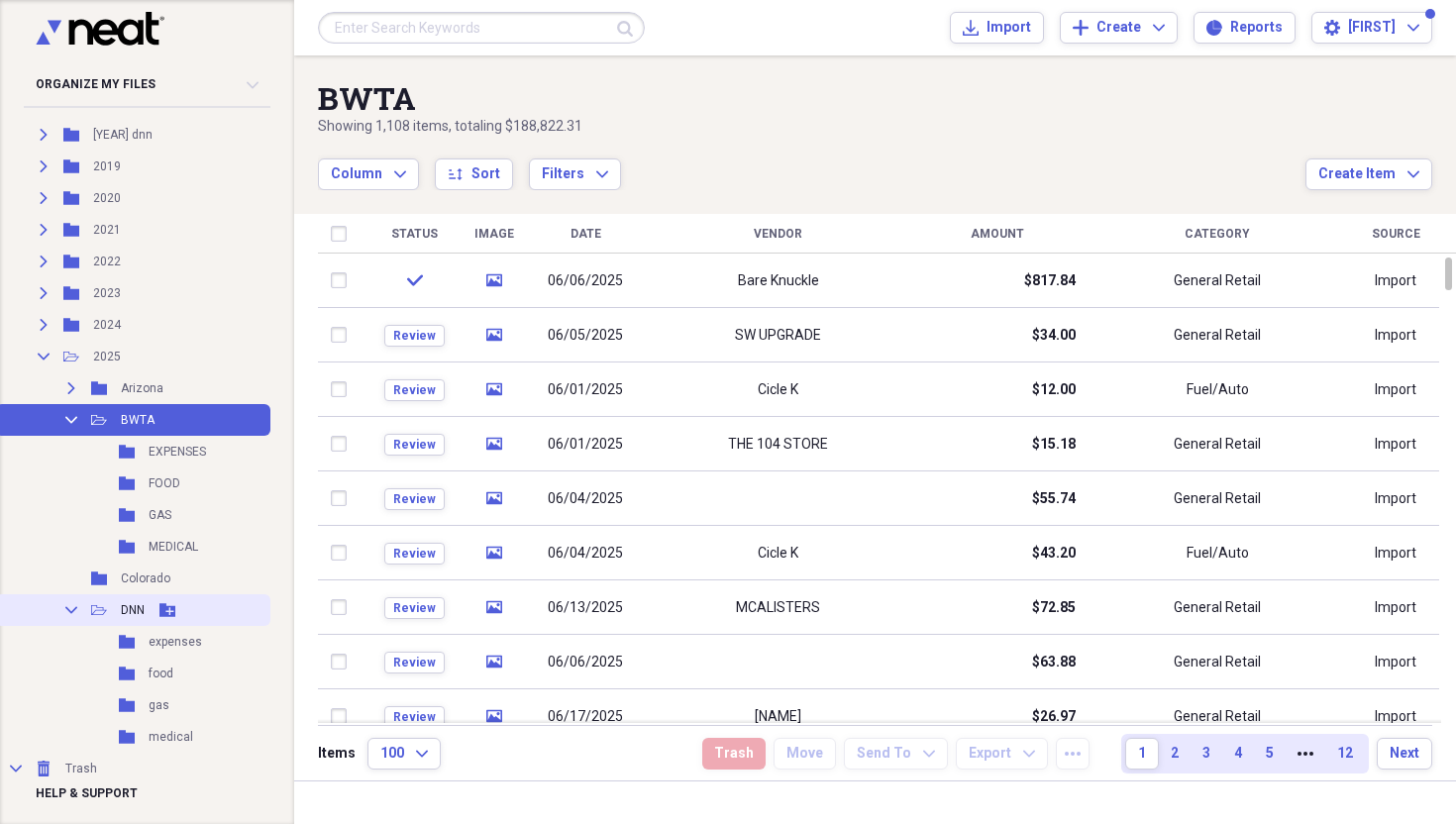 click on "Collapse Open Folder DNN Add Folder" at bounding box center [133, 610] 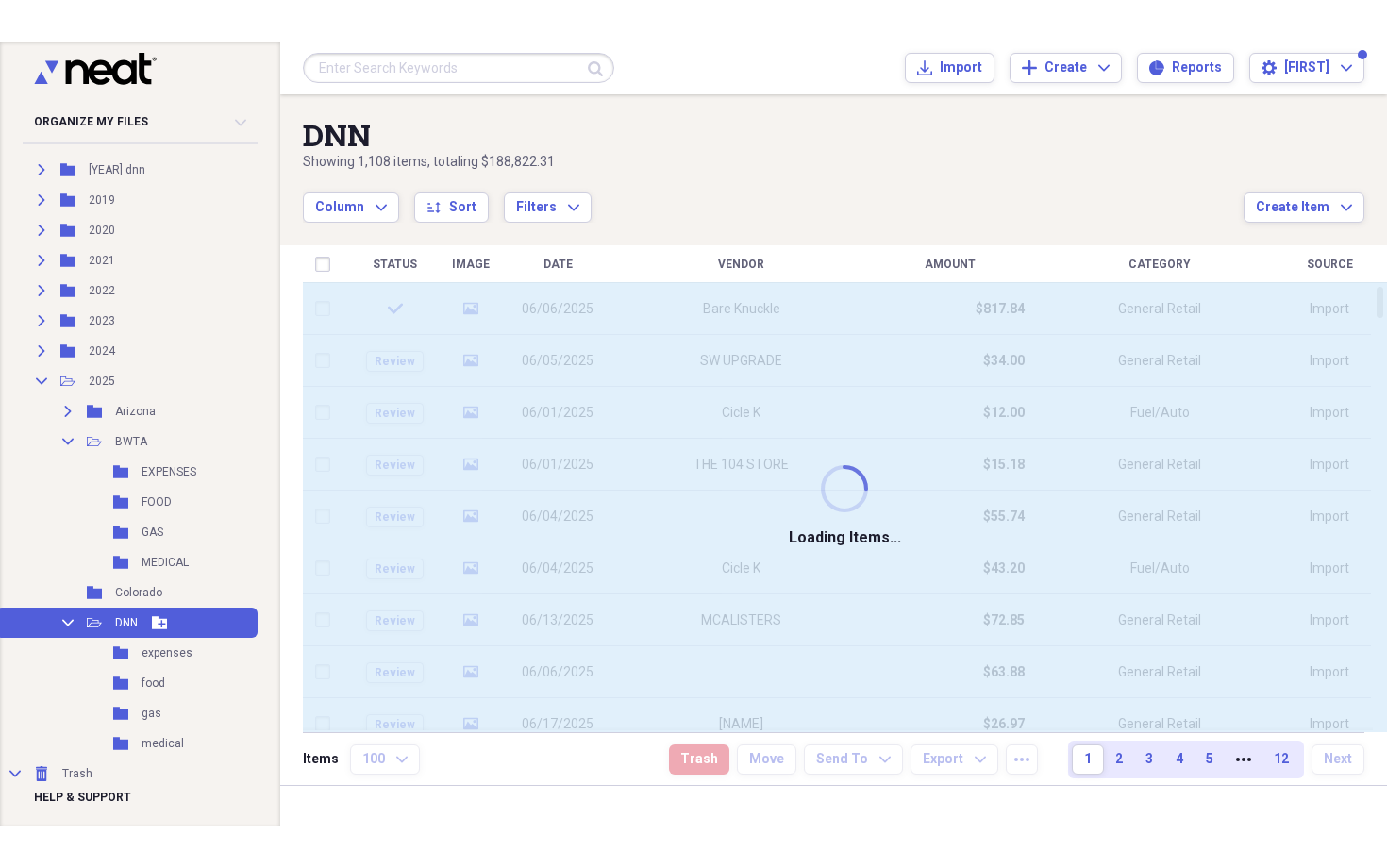 scroll, scrollTop: 244, scrollLeft: 0, axis: vertical 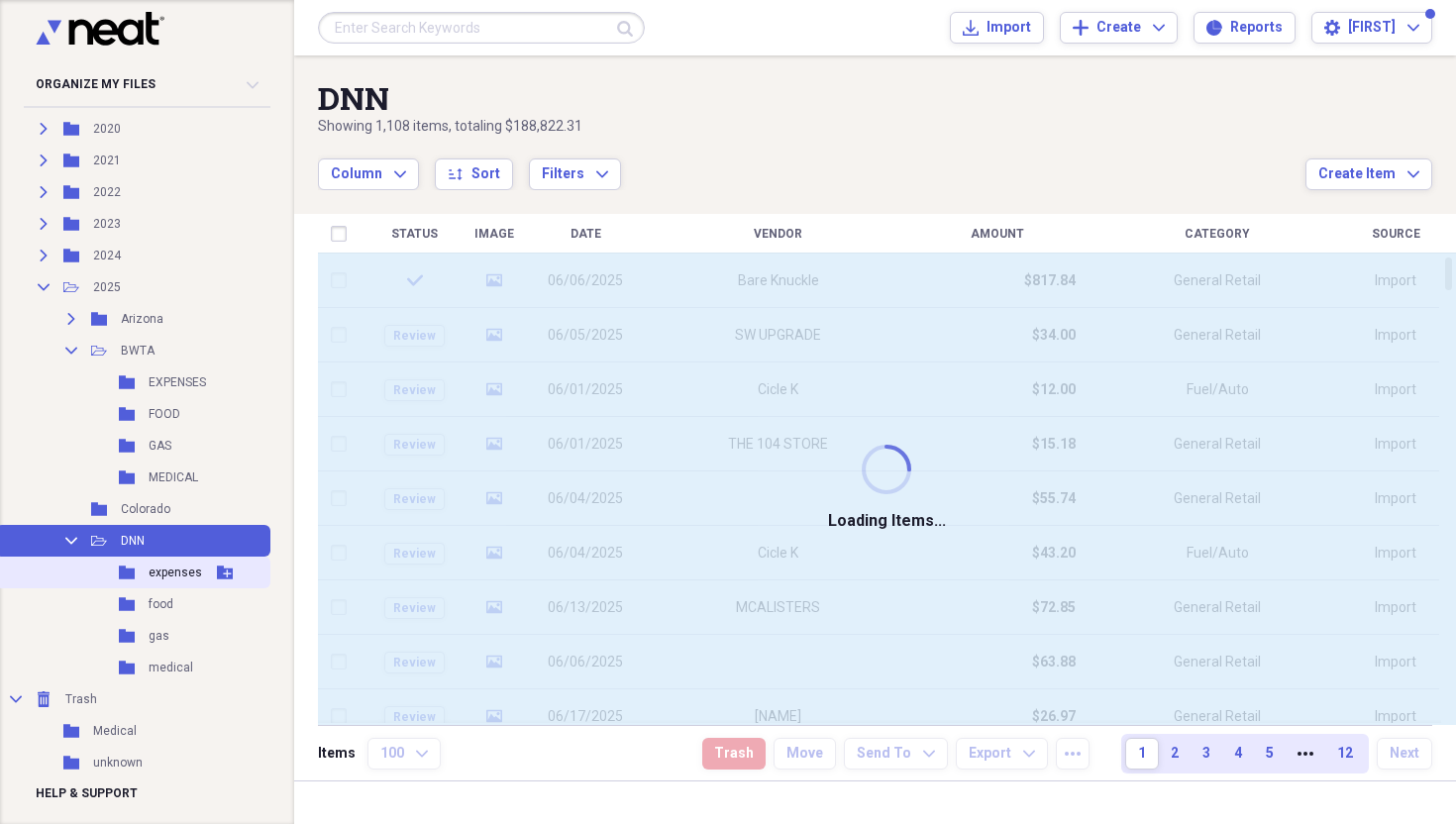 click on "Folder expenses Add Folder" at bounding box center [133, 572] 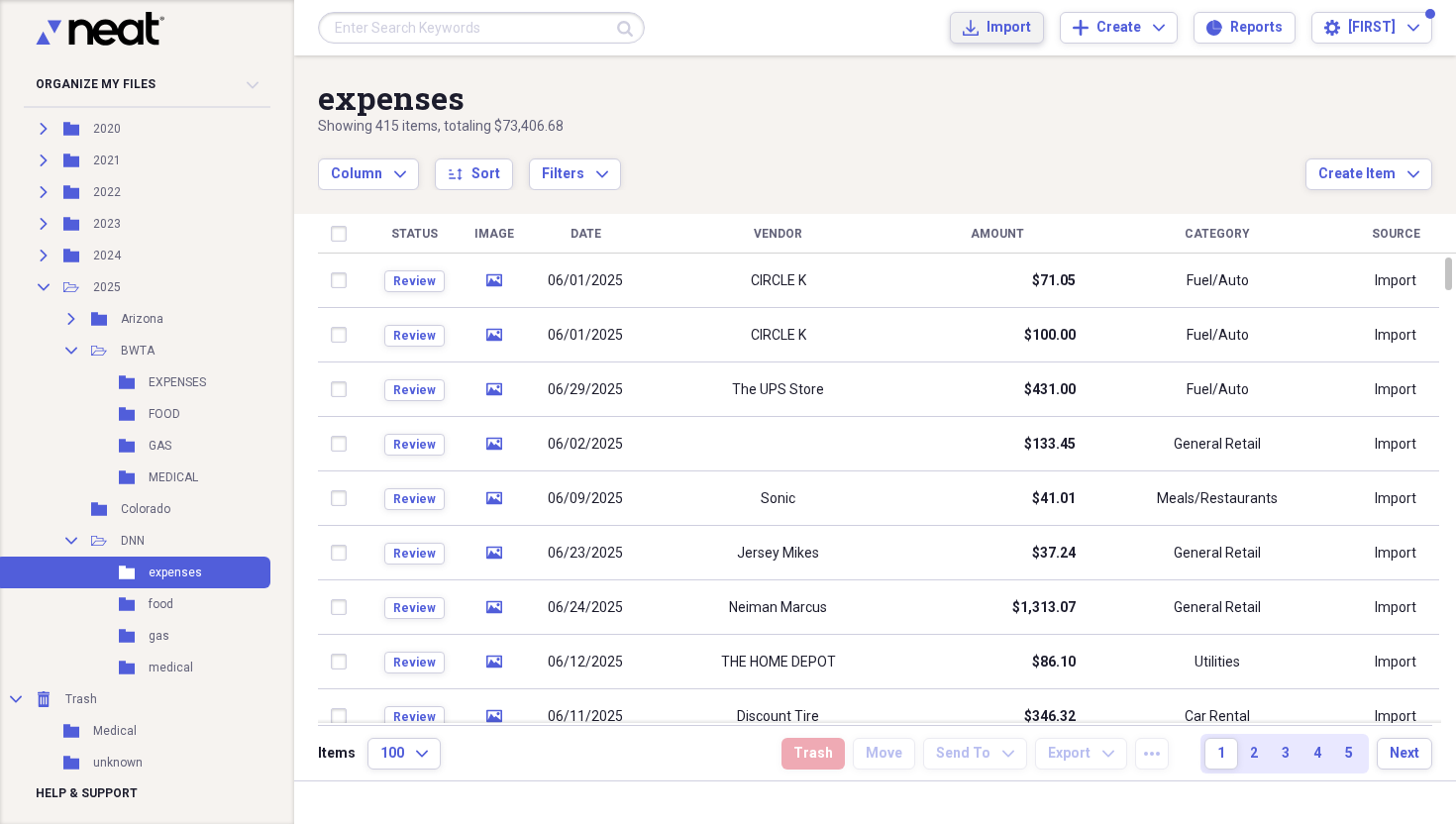 click on "Import Import" at bounding box center (996, 28) 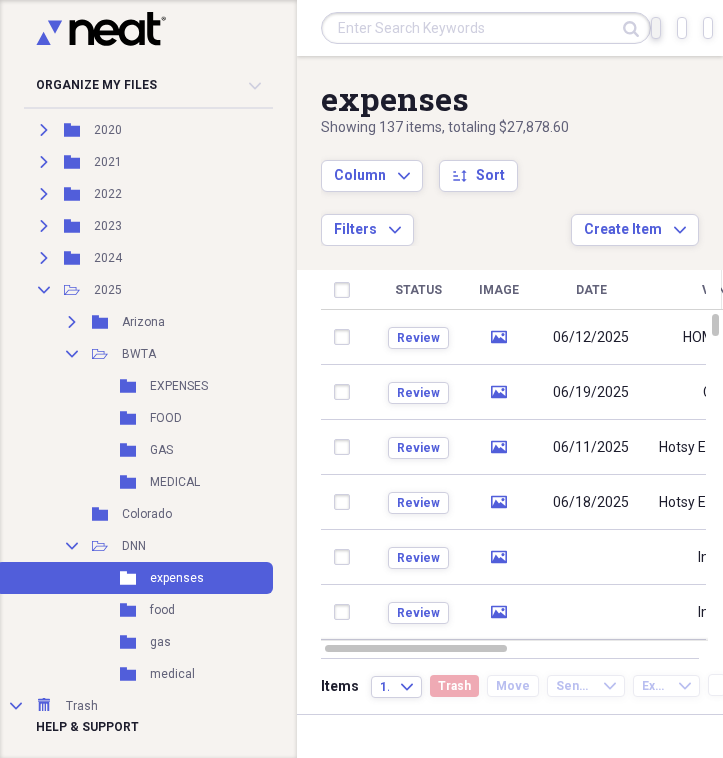 click 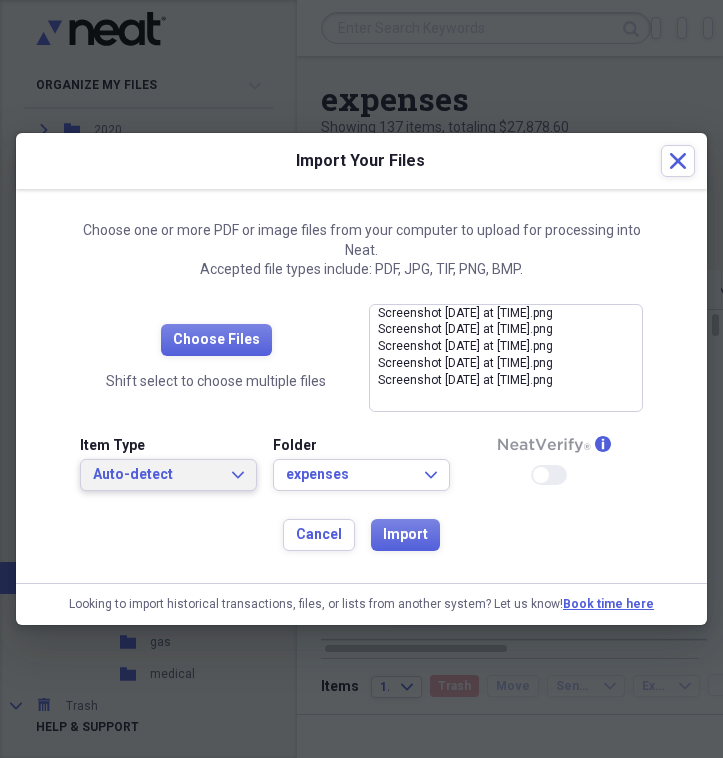 click on "Auto-detect" at bounding box center [156, 475] 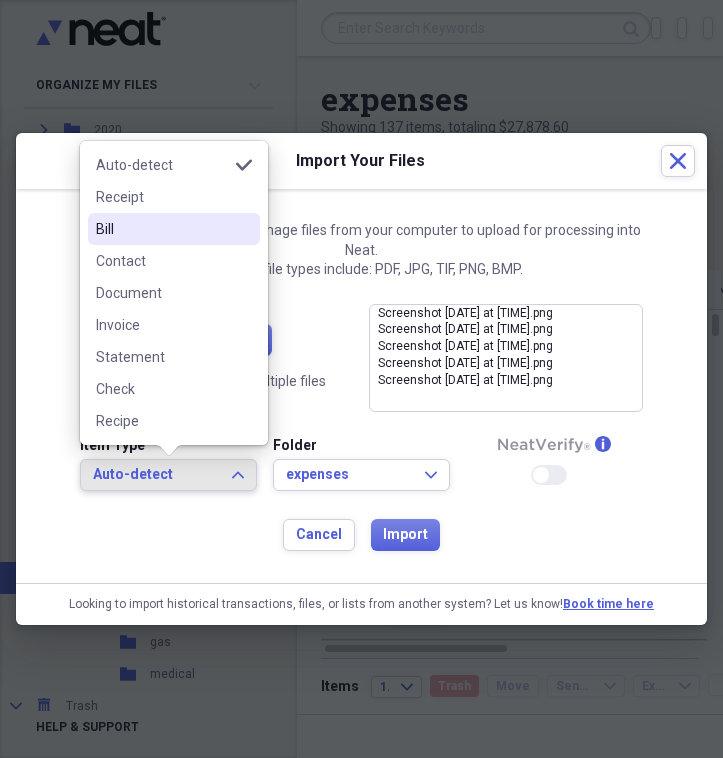 click on "Bill" at bounding box center [174, 229] 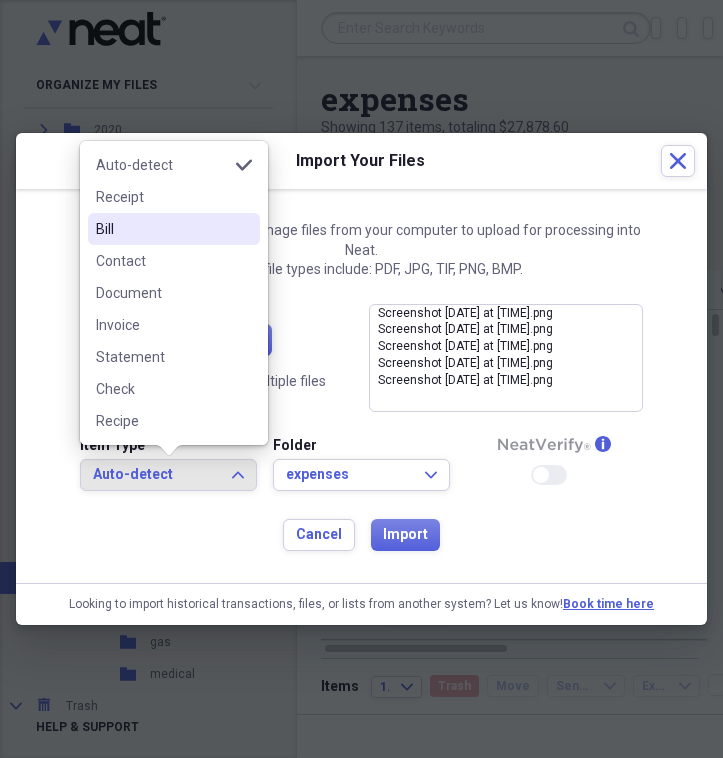 click on "Choose one or more PDF or image files from your computer to upload for processing into Neat. Accepted file types include: PDF, JPG, TIF, PNG, BMP. Choose Files Shift select to choose multiple files Screenshot 2025-08-02 at 9.19.37 AM.png close Screenshot 2025-08-02 at 9.17.54 AM.png close Screenshot 2025-08-02 at 9.18.07 AM.png close Screenshot 2025-08-02 at 9.17.39 AM.png close Screenshot 2025-08-02 at 9.17.26 AM.png close Item Type Auto-detect Expand Folder expenses Expand info Enable Neat Verify Cancel Import" at bounding box center (361, 386) 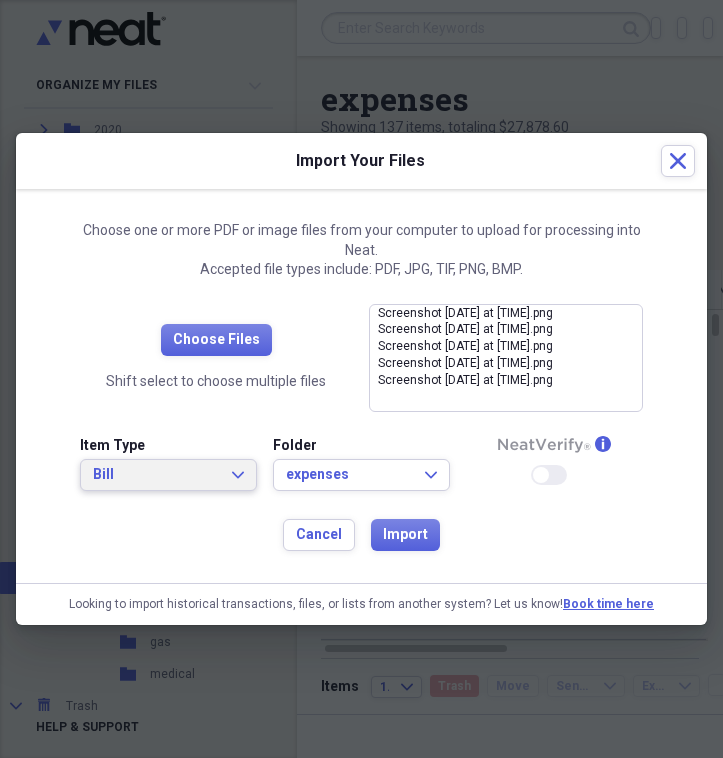 click on "Bill" at bounding box center [156, 475] 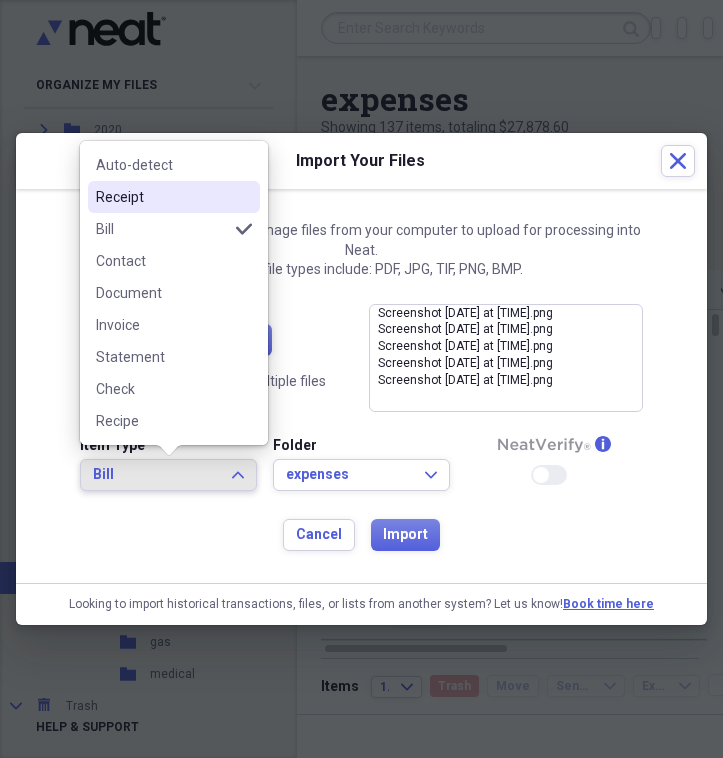 click on "Receipt" at bounding box center [162, 197] 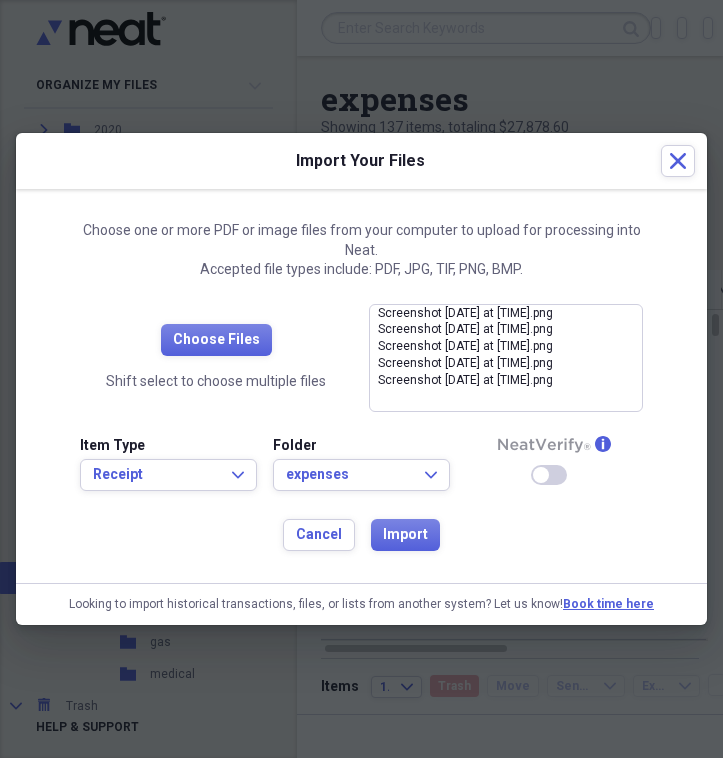 click at bounding box center (541, 475) 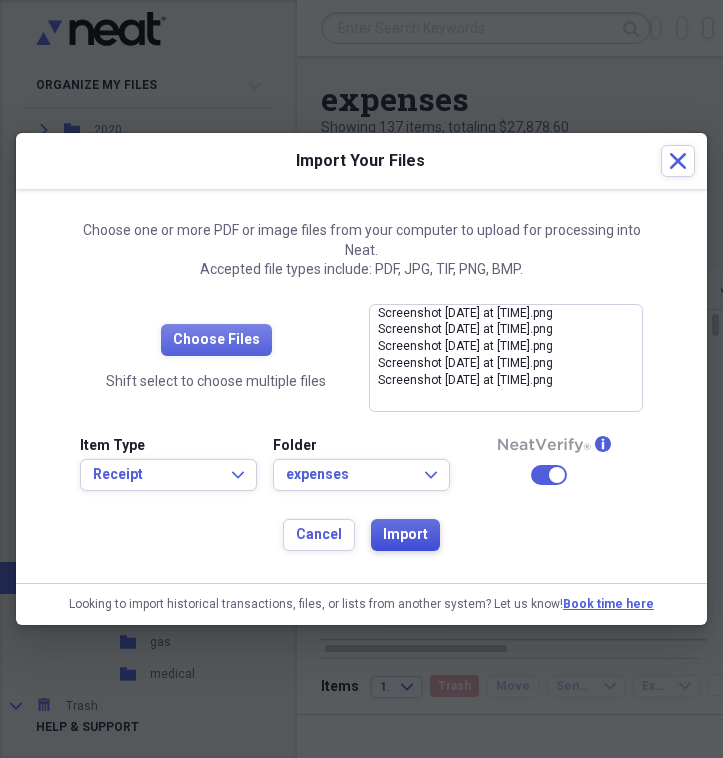 click on "Import" at bounding box center (405, 535) 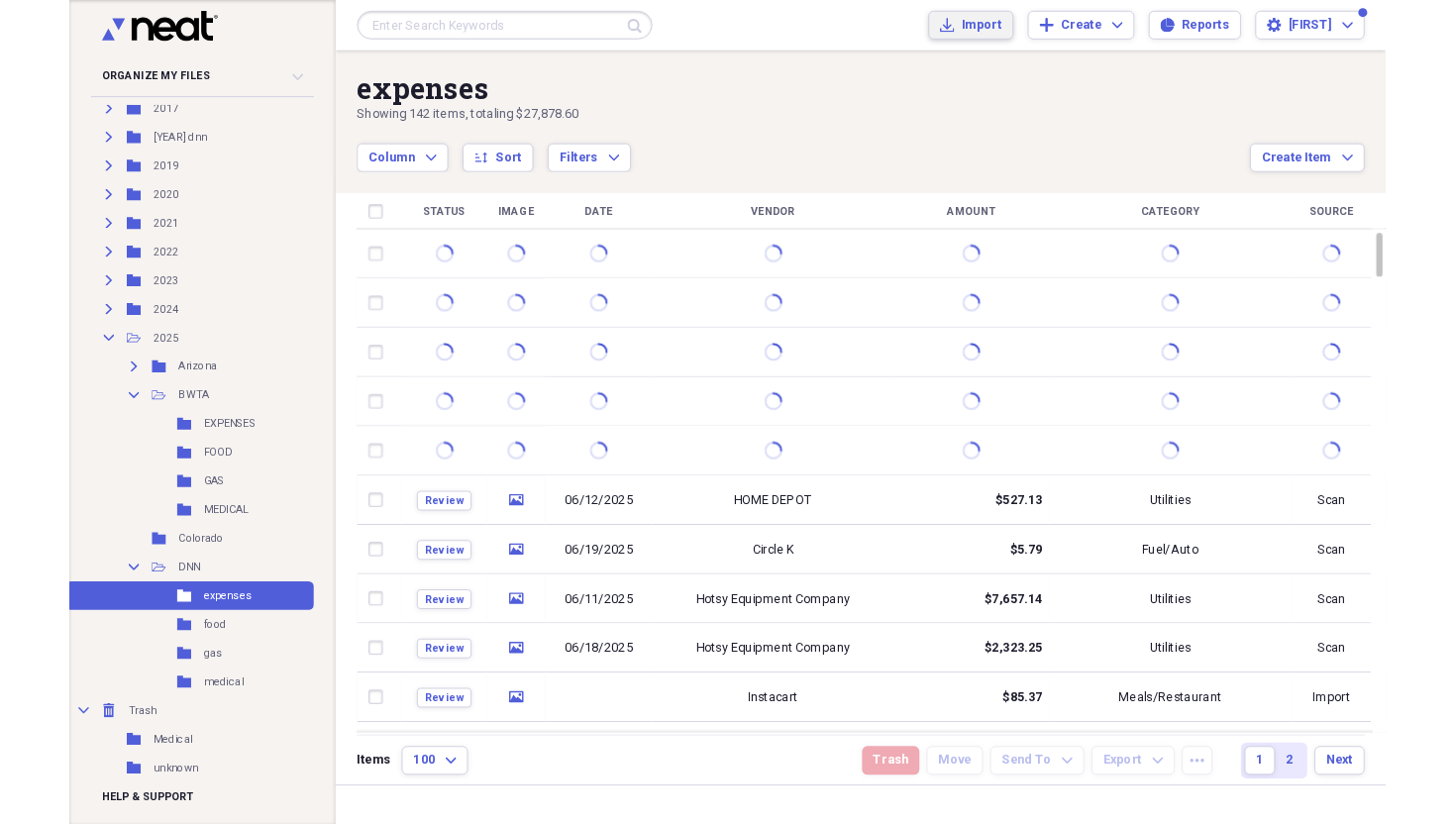 scroll, scrollTop: 169, scrollLeft: 0, axis: vertical 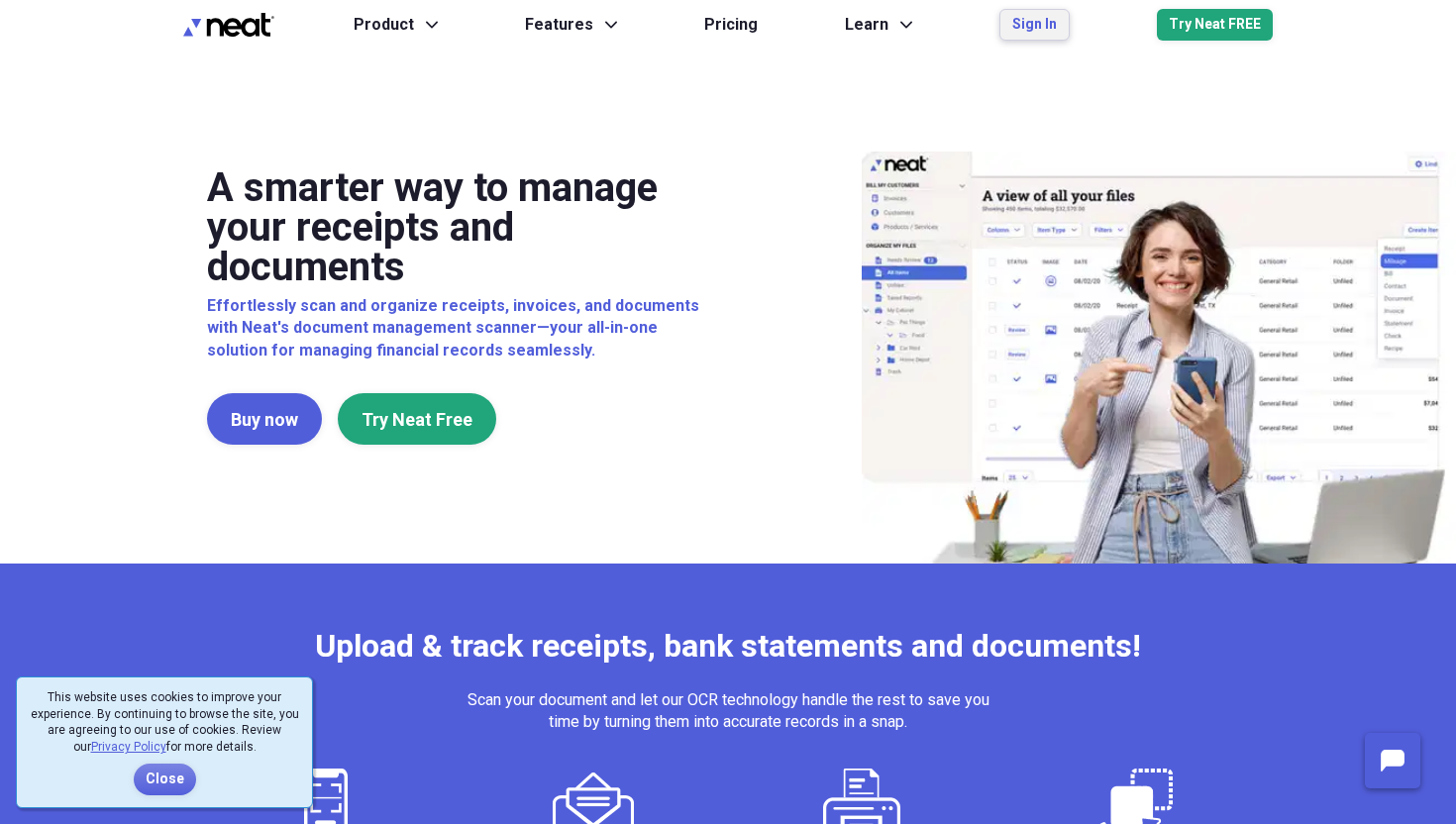 click on "Sign In" at bounding box center (1034, 25) 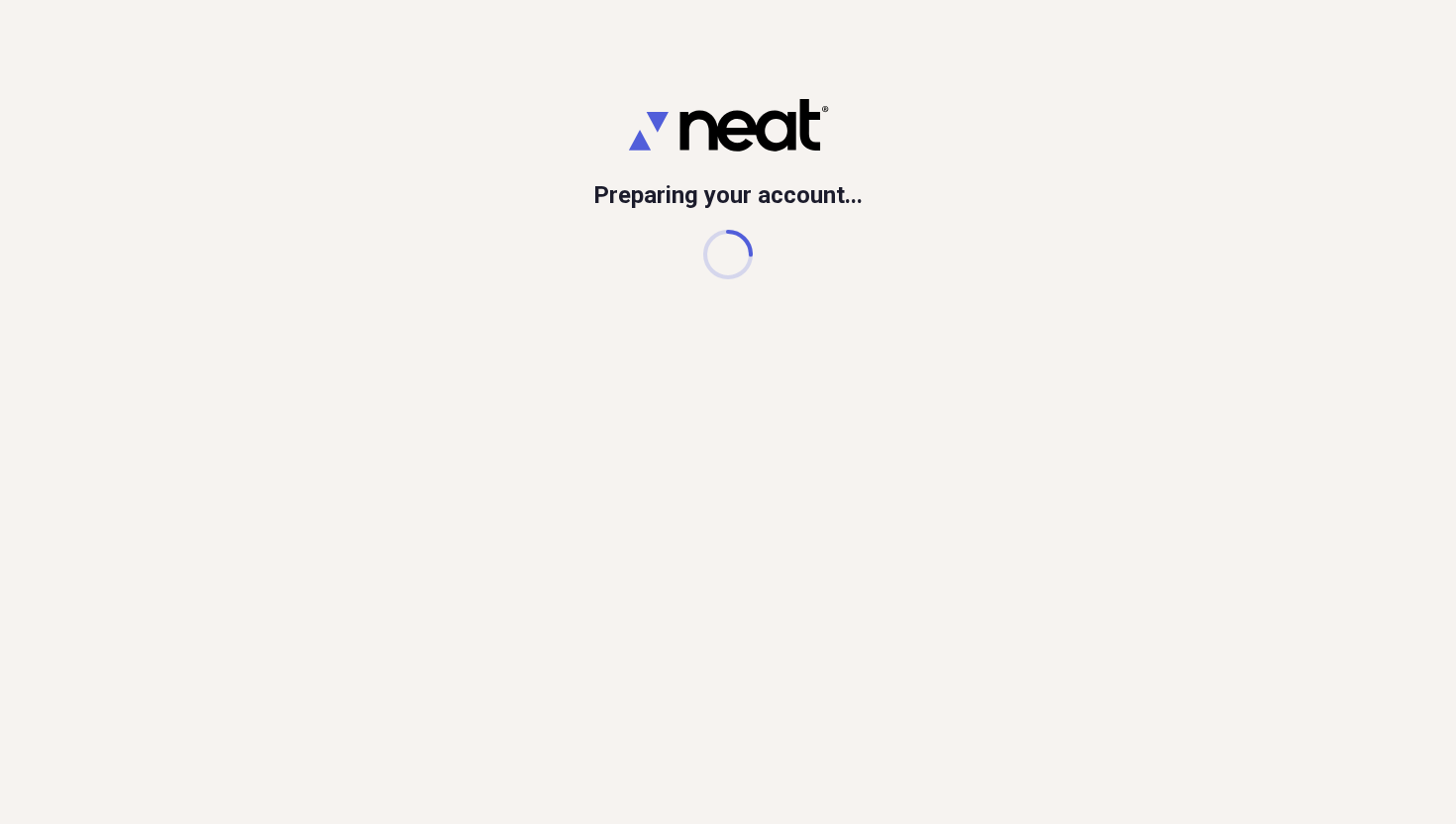 scroll, scrollTop: 0, scrollLeft: 0, axis: both 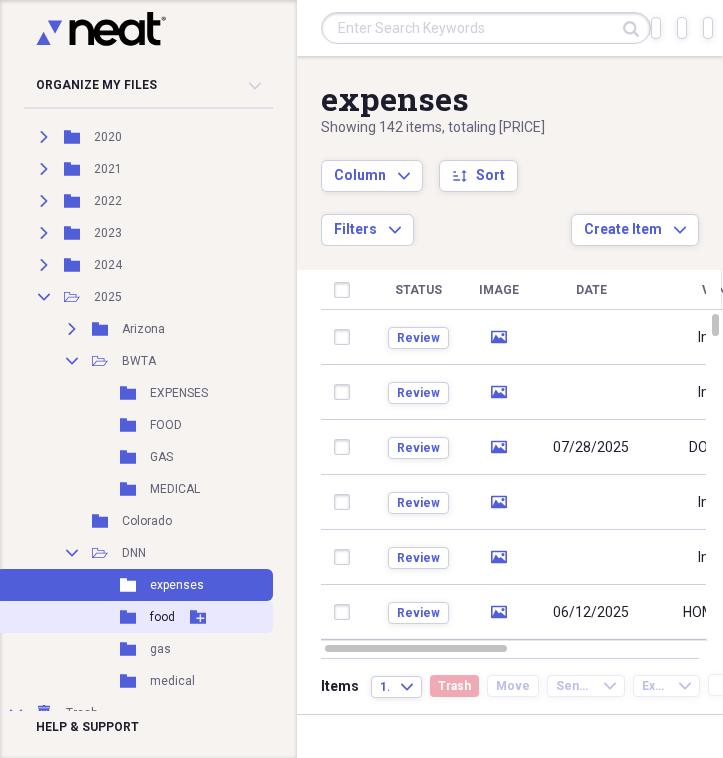 click on "Folder food Add Folder" at bounding box center [134, 617] 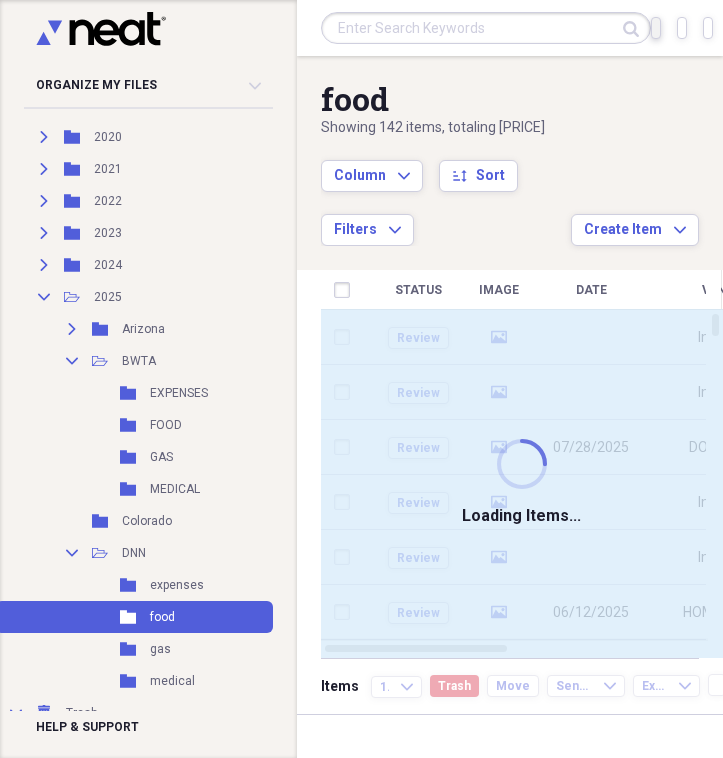 click on "Import" 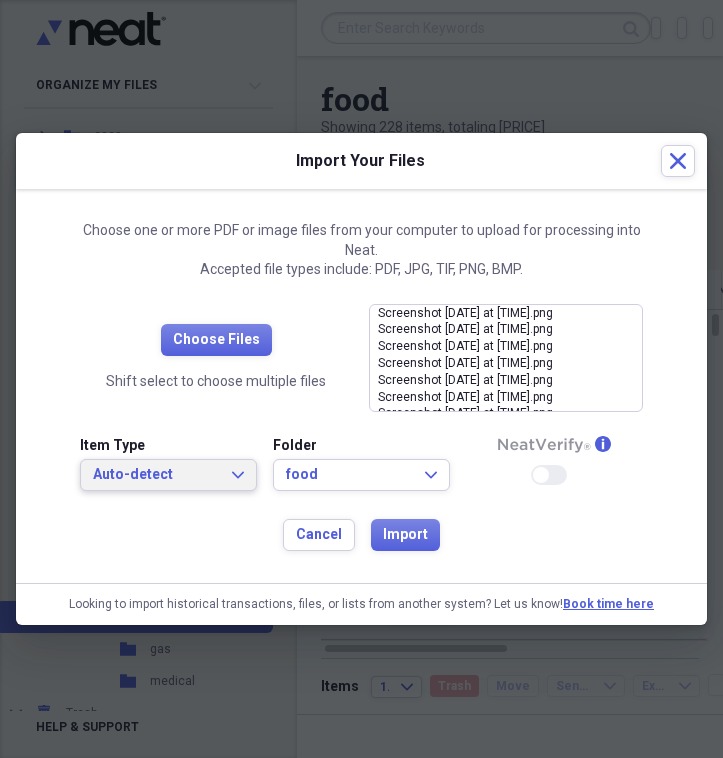 click on "Auto-detect Expand" at bounding box center (168, 475) 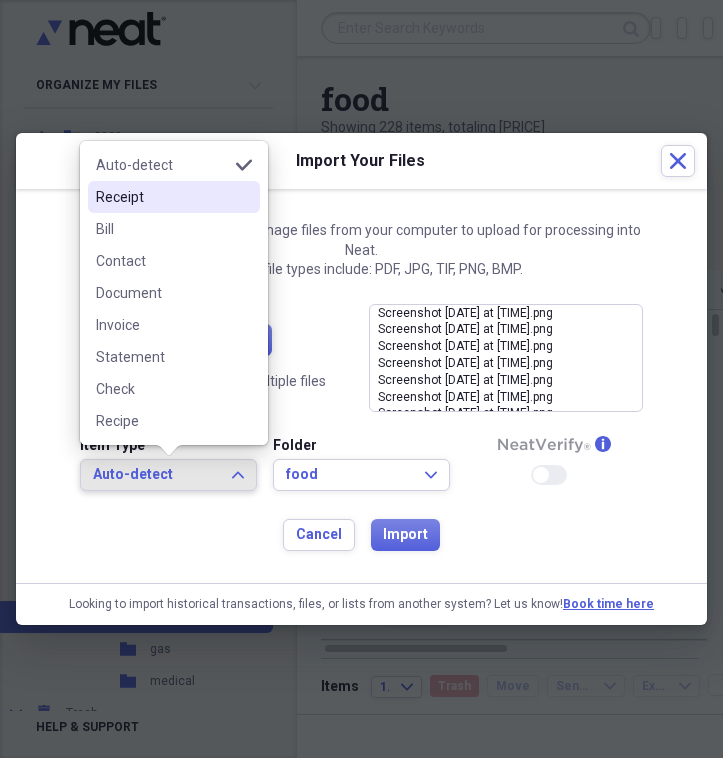 click on "Receipt" at bounding box center [162, 197] 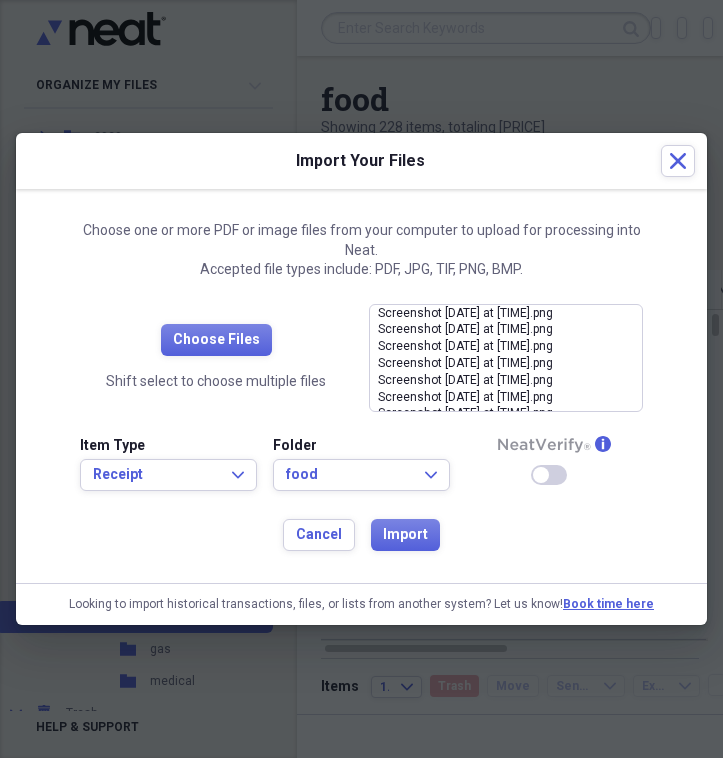 click at bounding box center (541, 475) 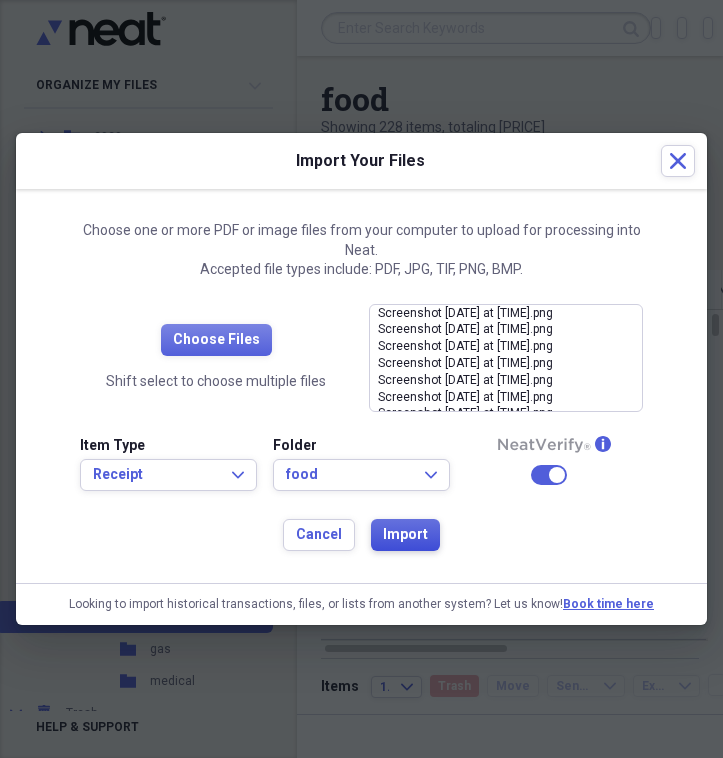 click on "Import" at bounding box center (405, 535) 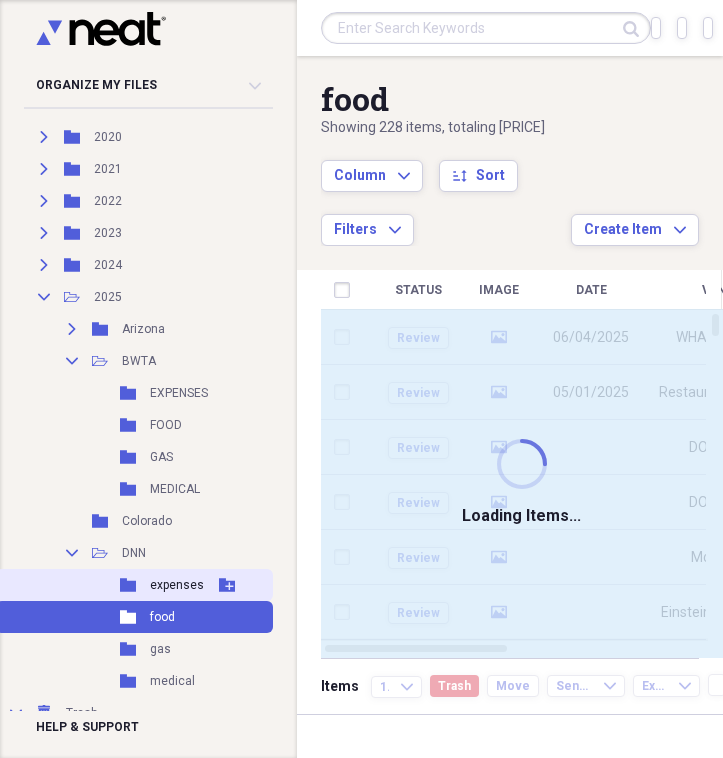 click on "Folder expenses Add Folder" at bounding box center [134, 585] 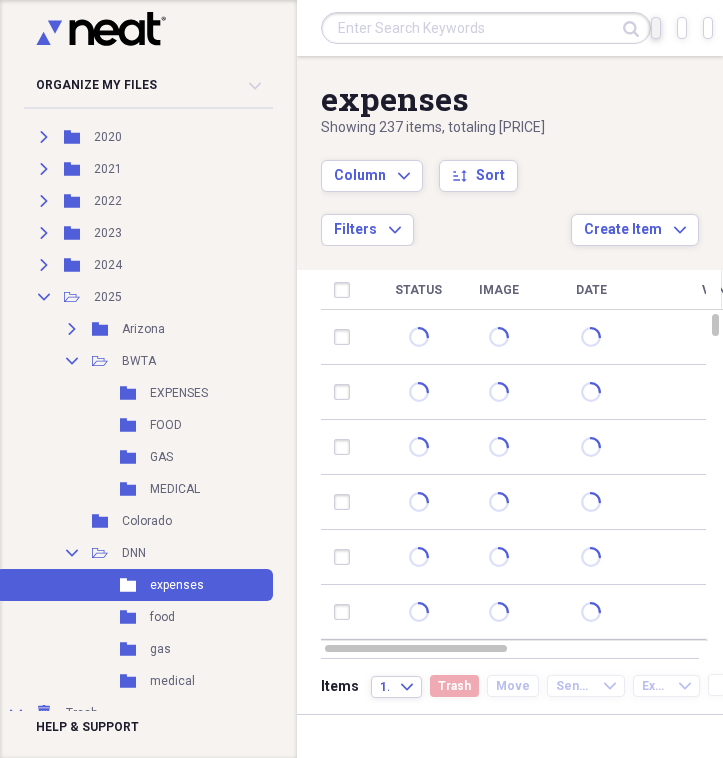 click 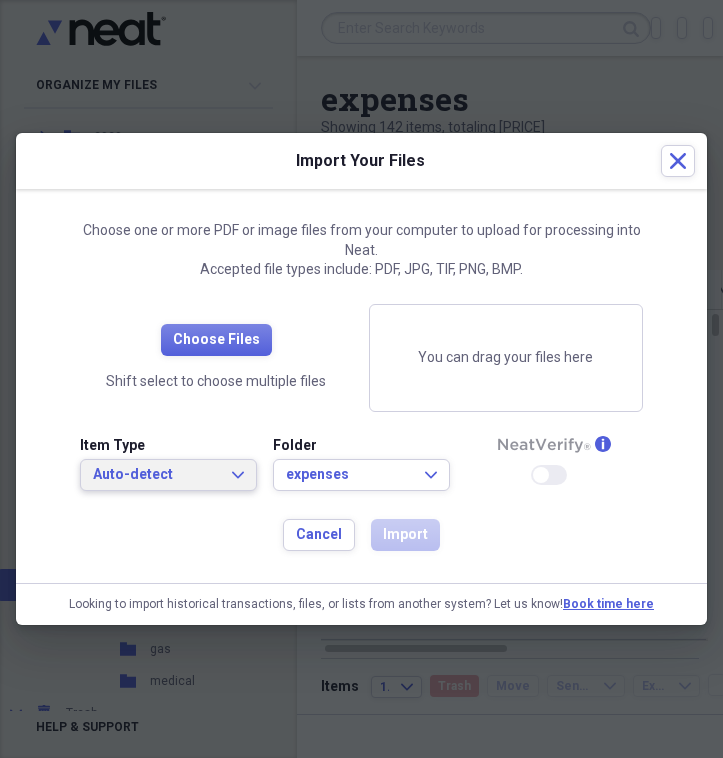 click on "Auto-detect" at bounding box center (156, 475) 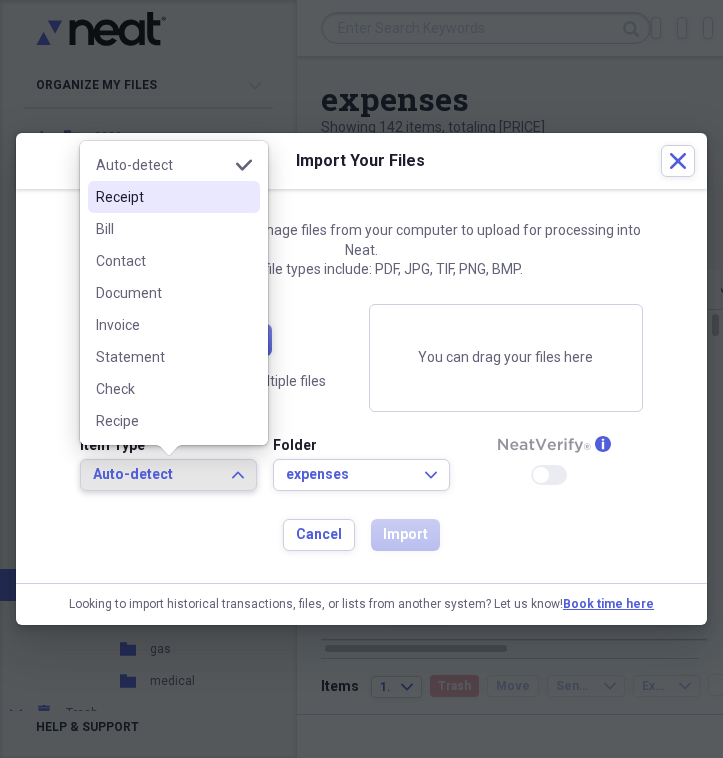 click on "Receipt" at bounding box center [162, 197] 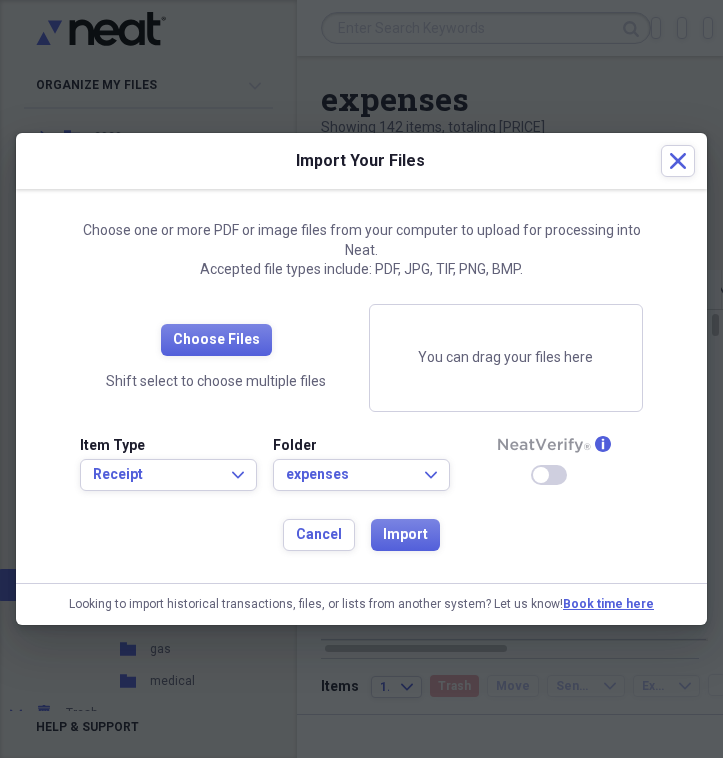 click at bounding box center (541, 475) 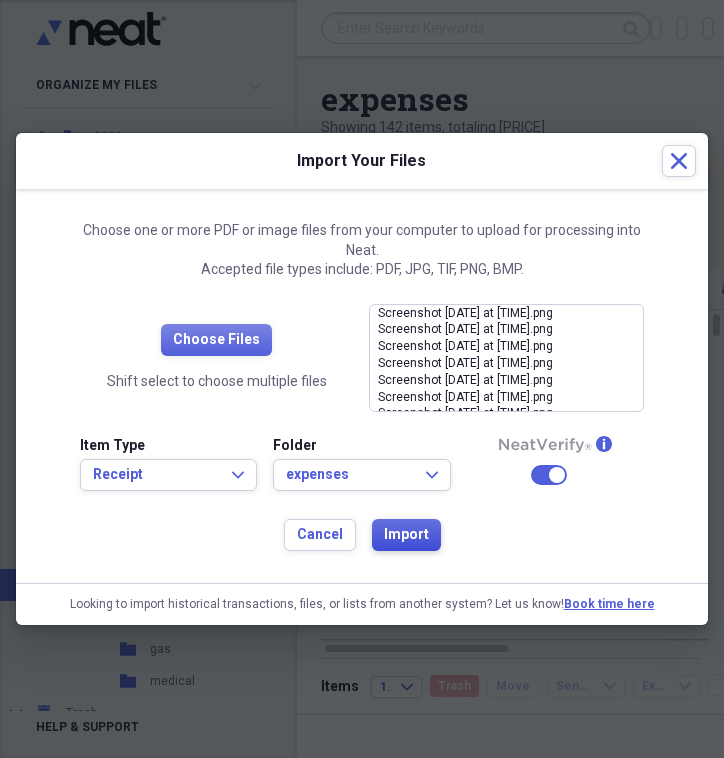 click on "Import" at bounding box center (406, 535) 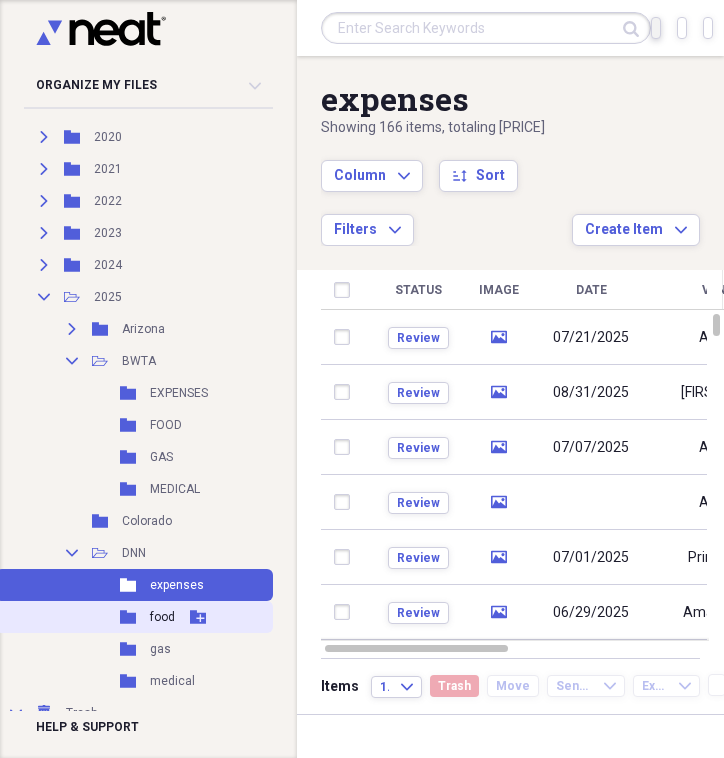scroll, scrollTop: 333, scrollLeft: 0, axis: vertical 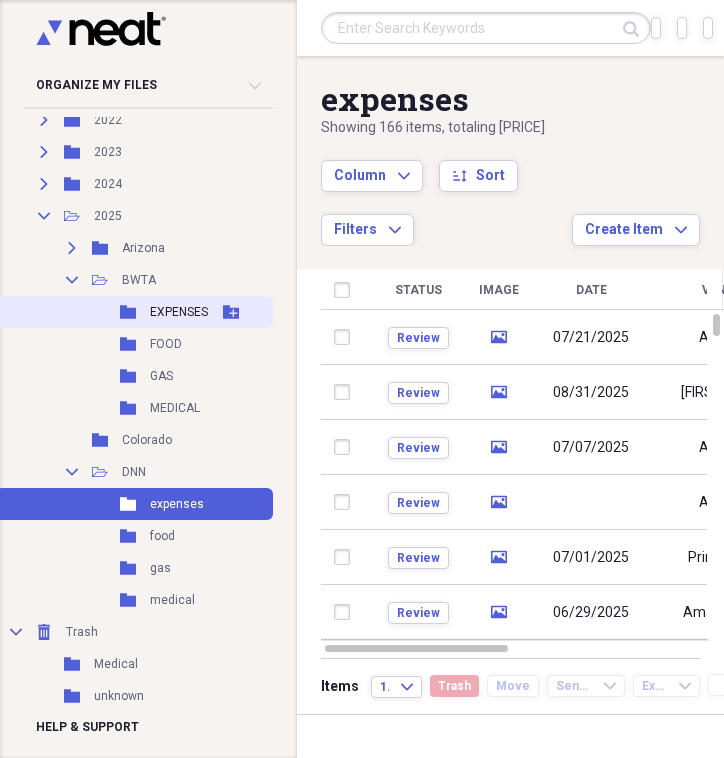 click on "Folder" at bounding box center (129, 312) 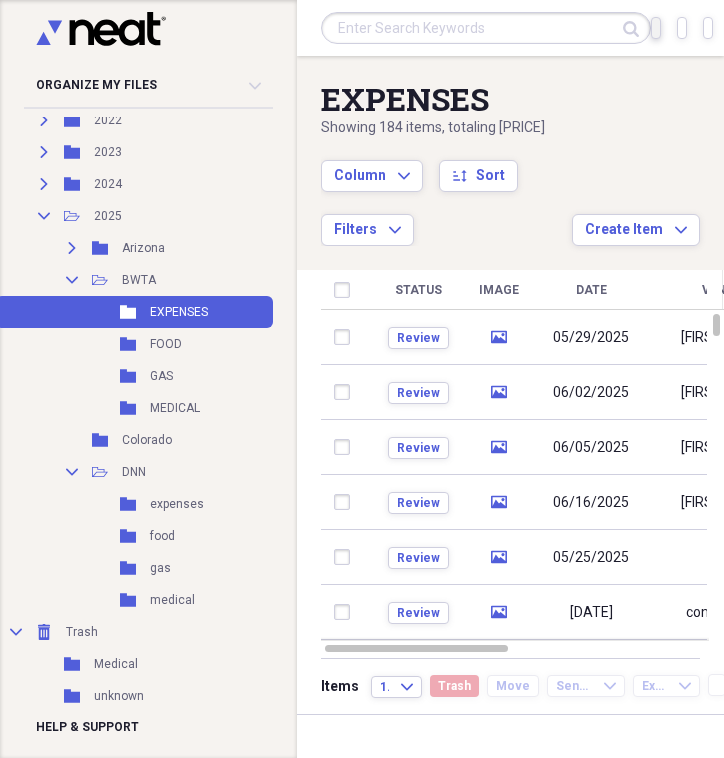click on "Import" 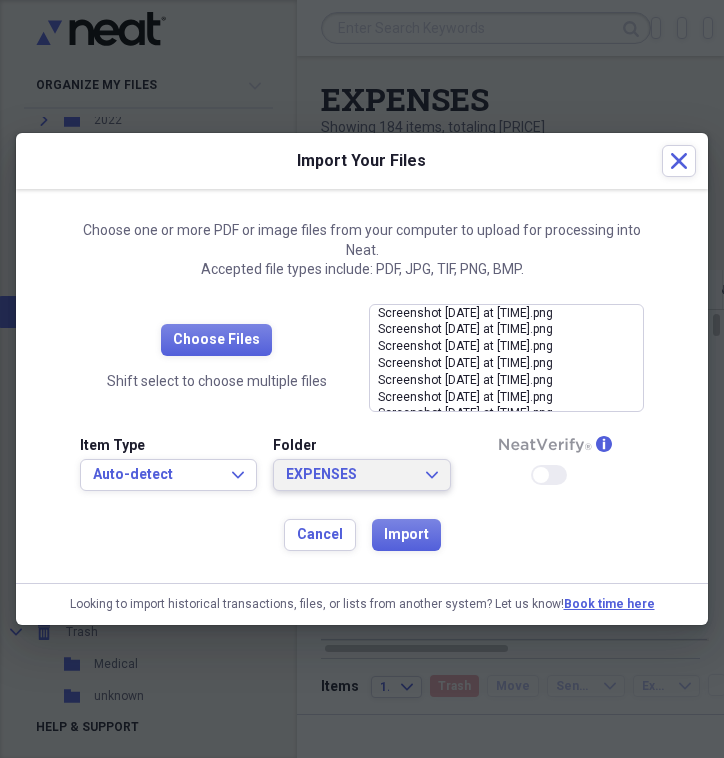 click on "EXPENSES" at bounding box center [349, 475] 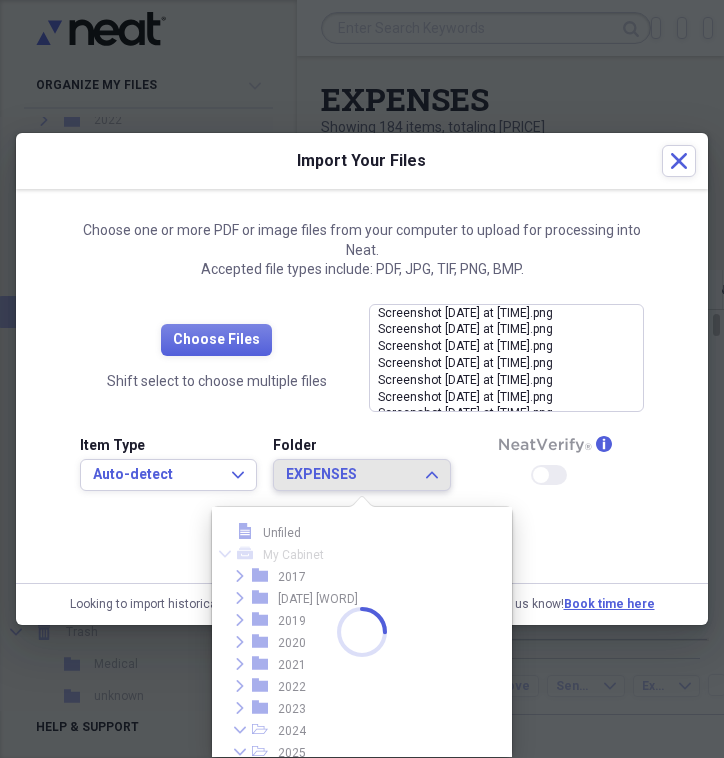 scroll, scrollTop: 187, scrollLeft: 0, axis: vertical 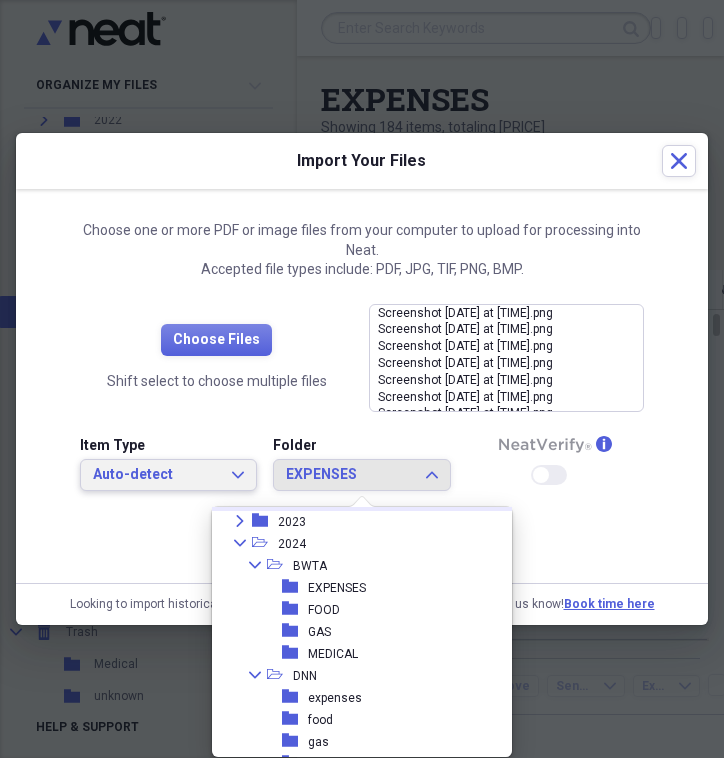 click on "Auto-detect Expand" at bounding box center (168, 475) 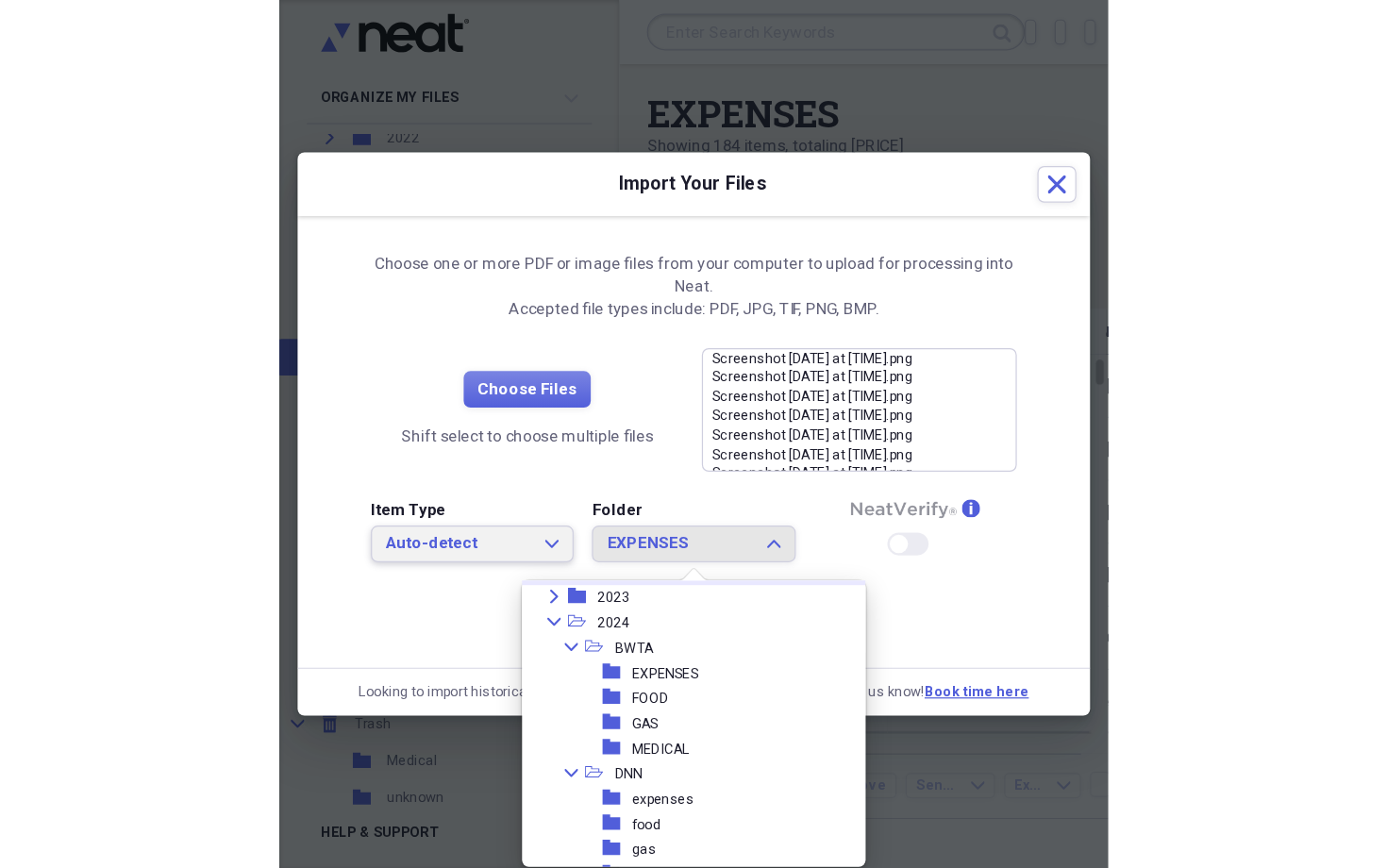scroll, scrollTop: 384, scrollLeft: 0, axis: vertical 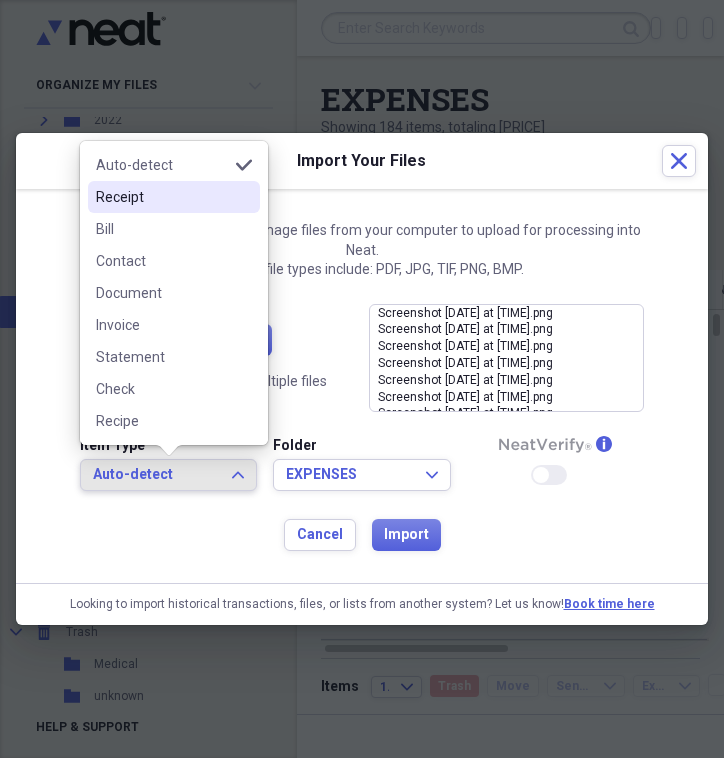 click on "Receipt" at bounding box center (162, 197) 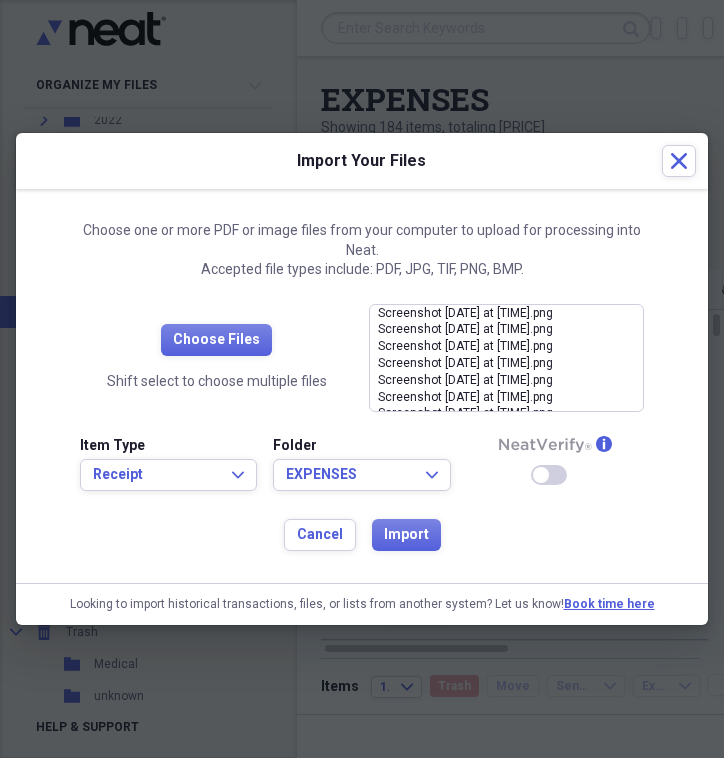click at bounding box center (541, 475) 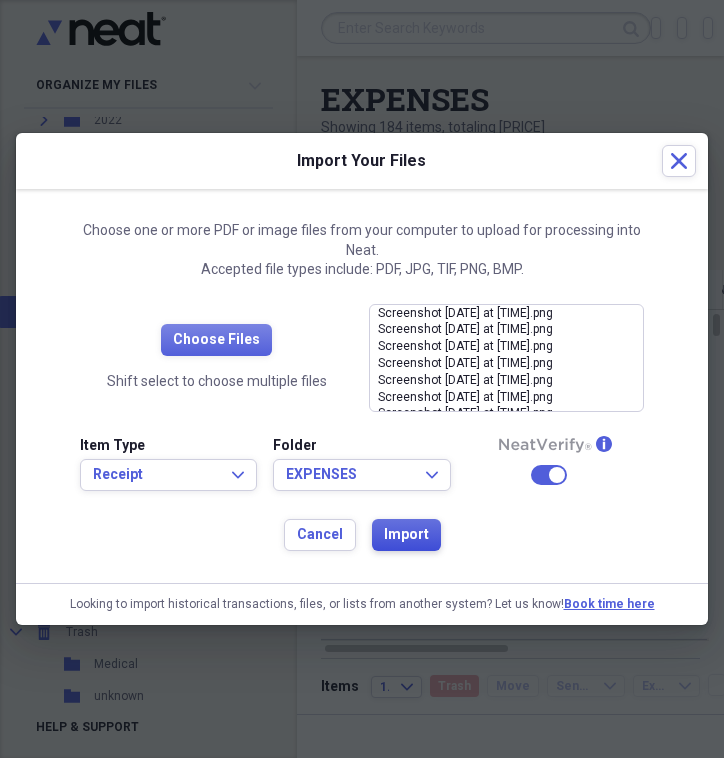 click on "Import" at bounding box center (406, 535) 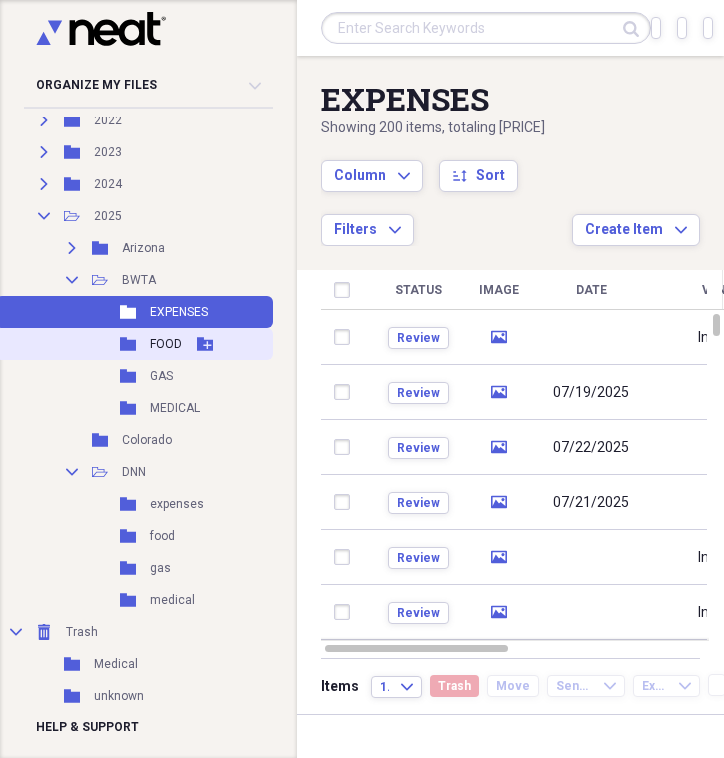 click on "Folder FOOD Add Folder" at bounding box center [134, 344] 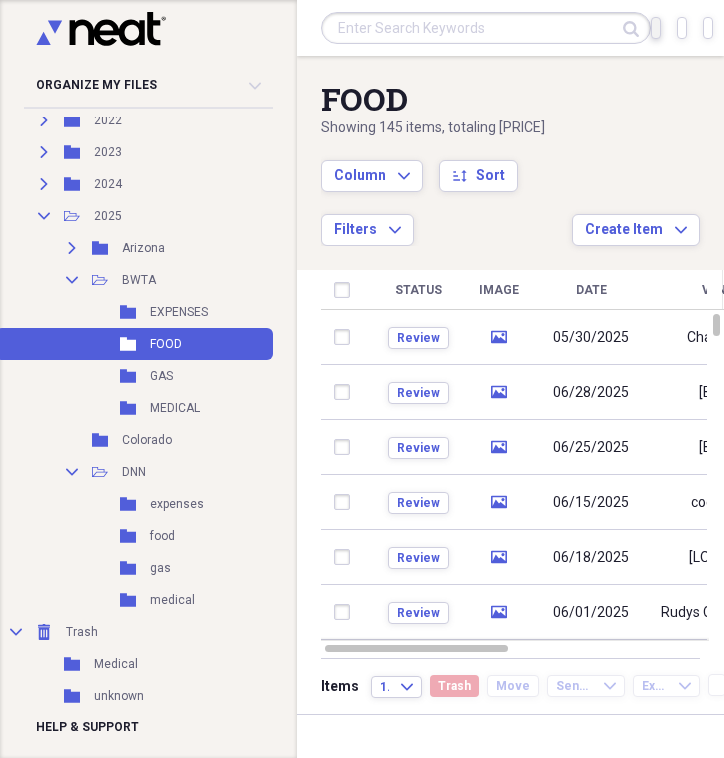 click 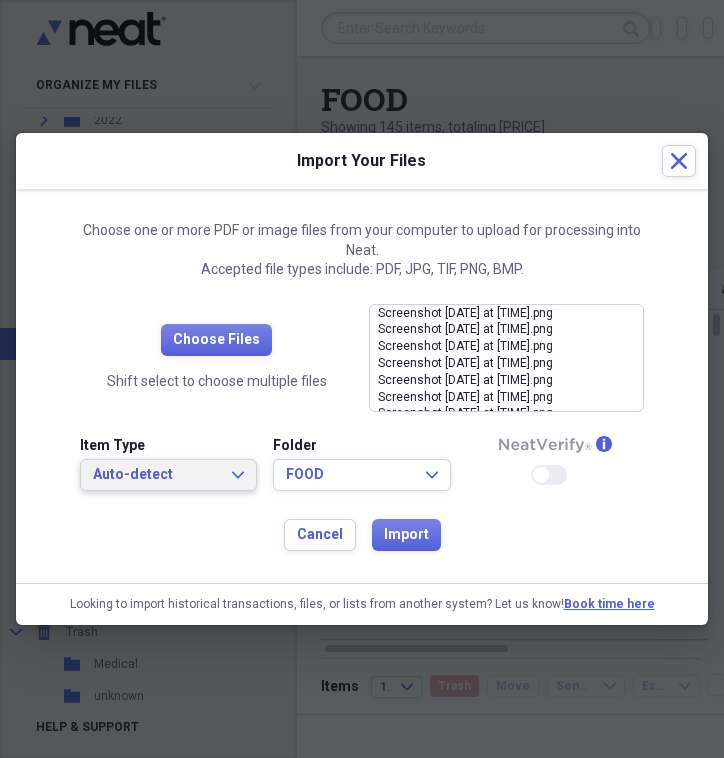 click on "Auto-detect" at bounding box center [156, 475] 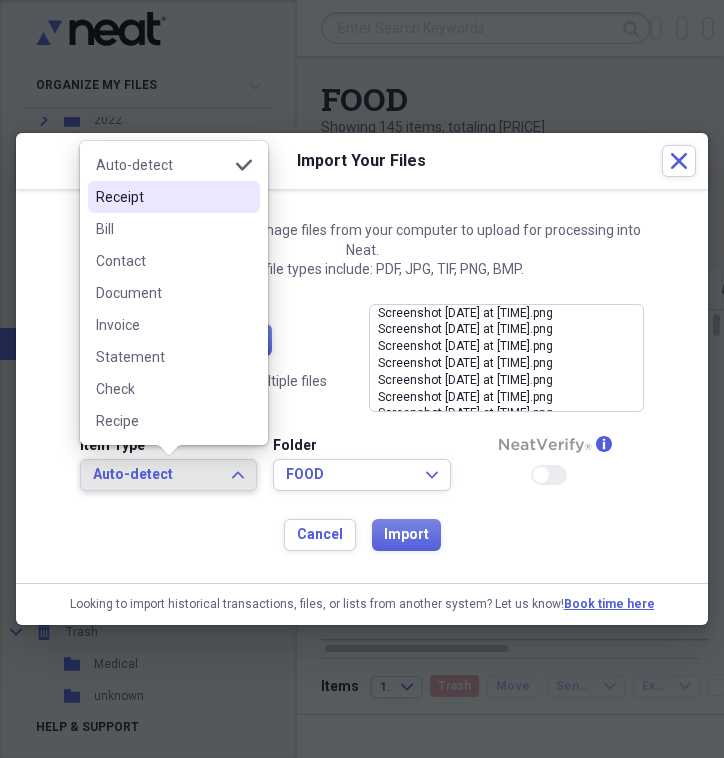 click on "Receipt" at bounding box center (162, 197) 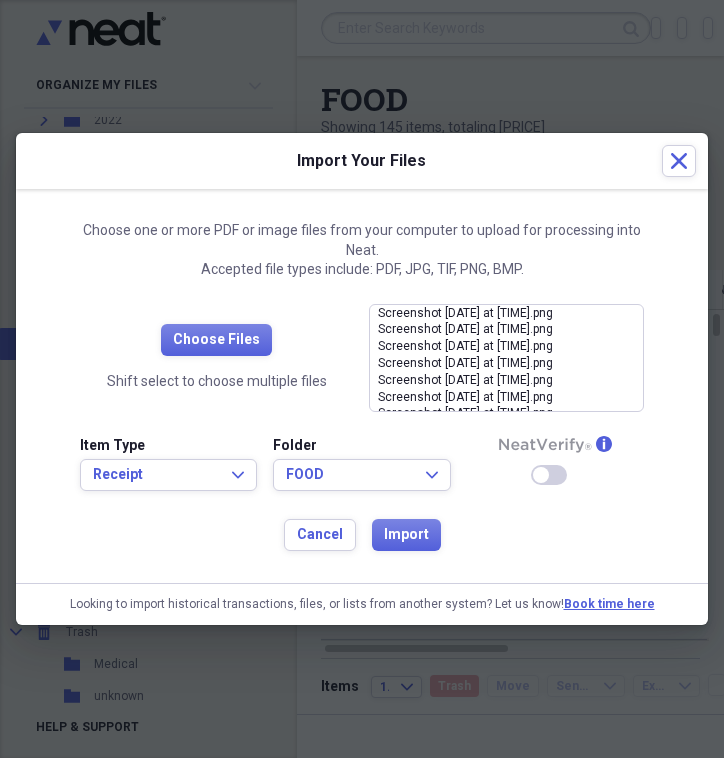 click at bounding box center (541, 475) 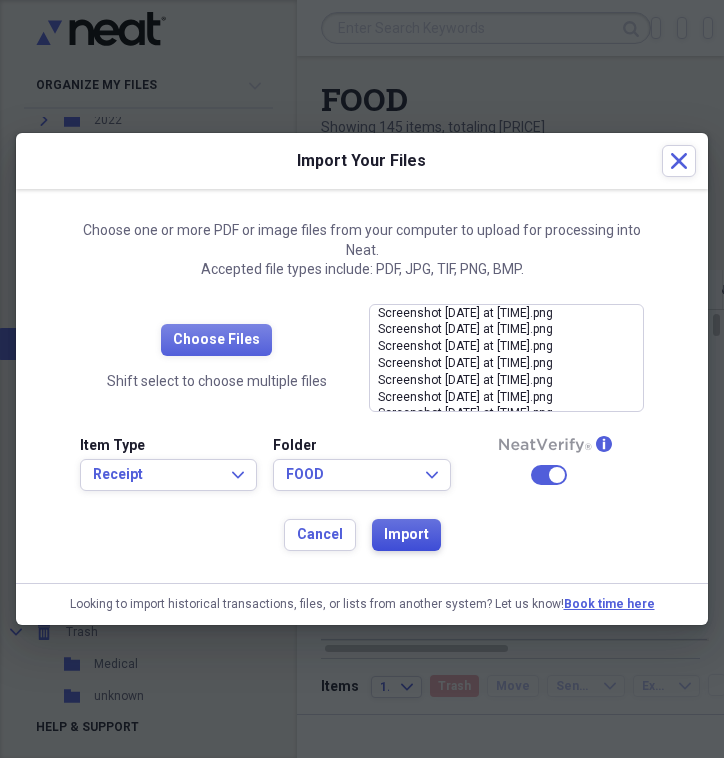 click on "Import" at bounding box center (406, 535) 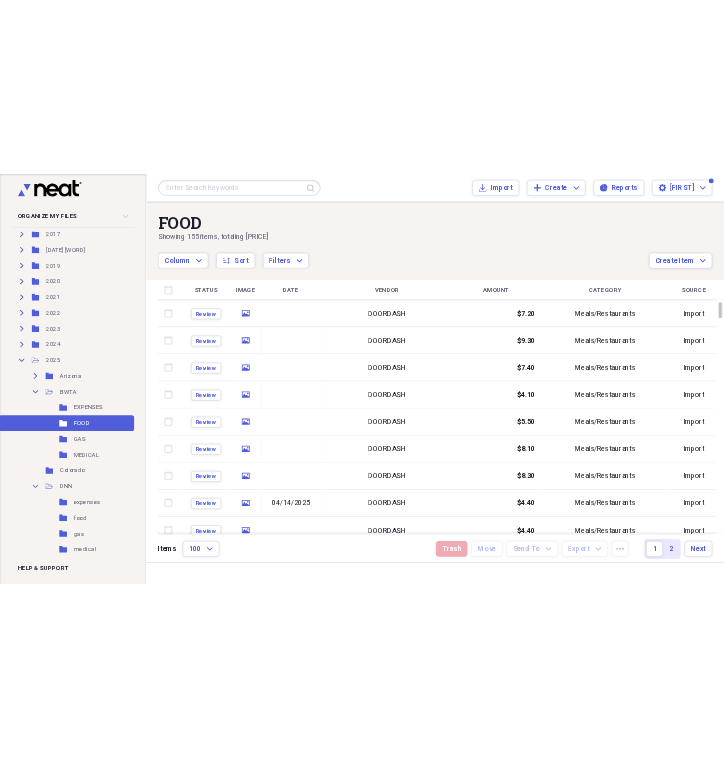 scroll, scrollTop: 259, scrollLeft: 0, axis: vertical 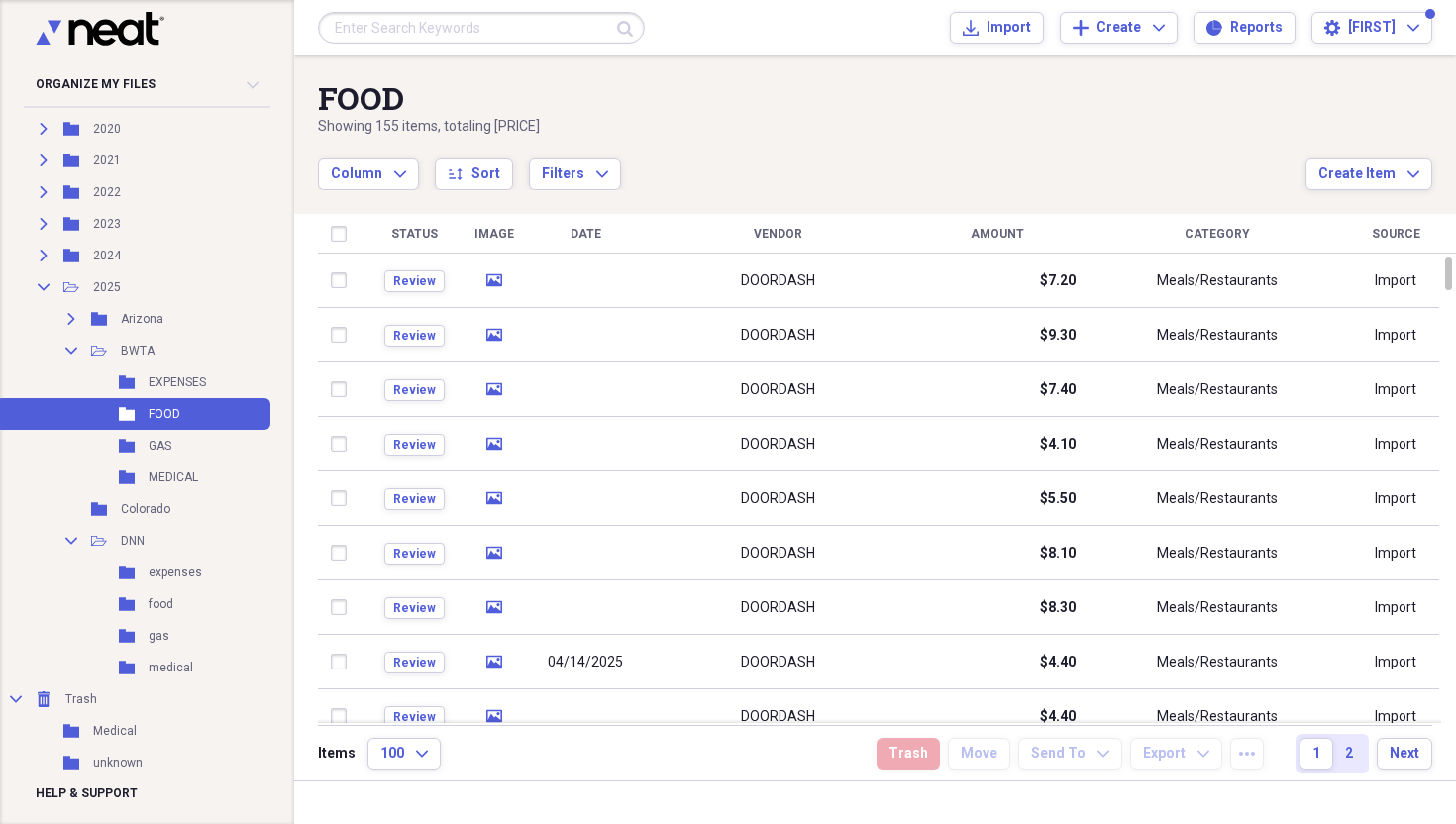 click on "FOOD Showing [NUMBER] items , totaling [PRICE] Column Expand sort Sort Filters  Expand Create Item Expand" at bounding box center (875, 123) 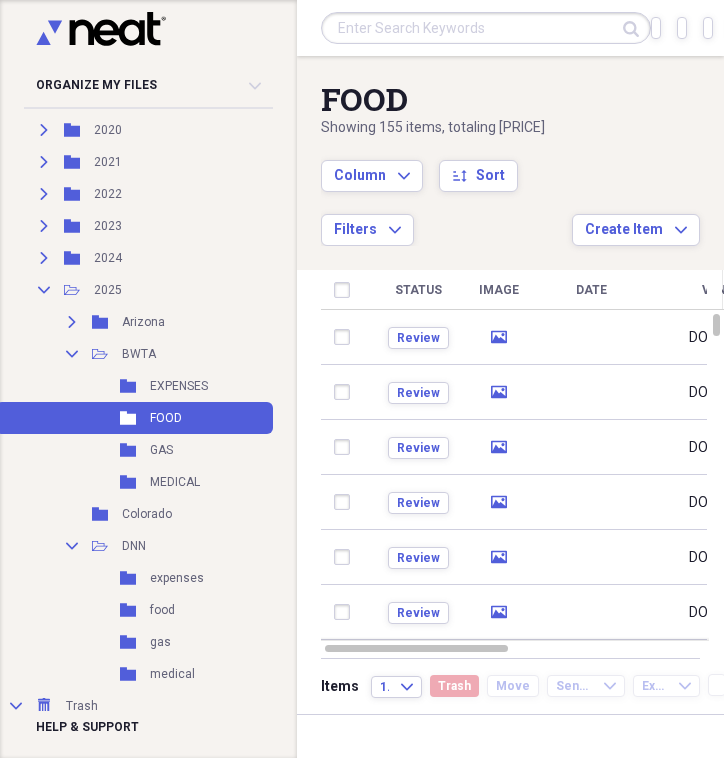 scroll, scrollTop: 333, scrollLeft: 0, axis: vertical 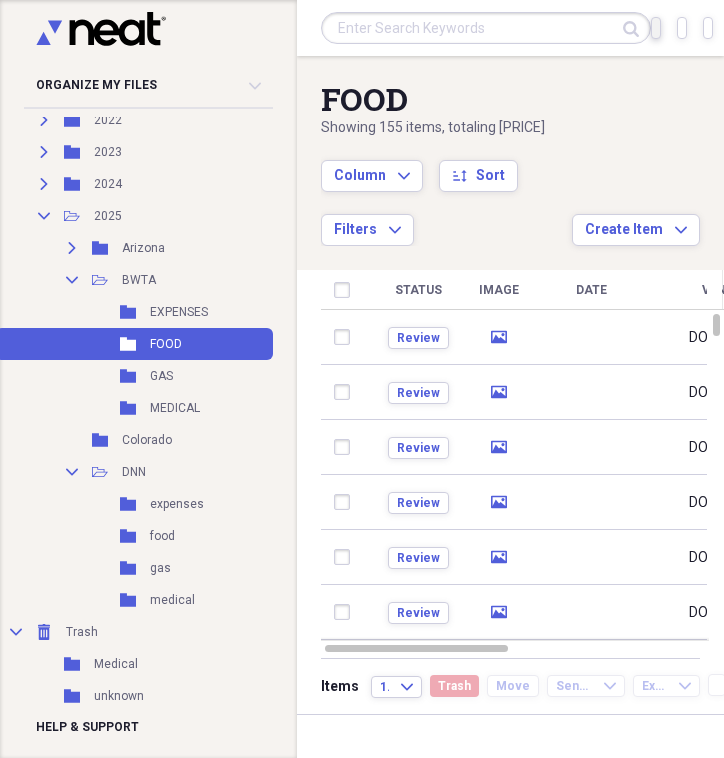 click on "Import" 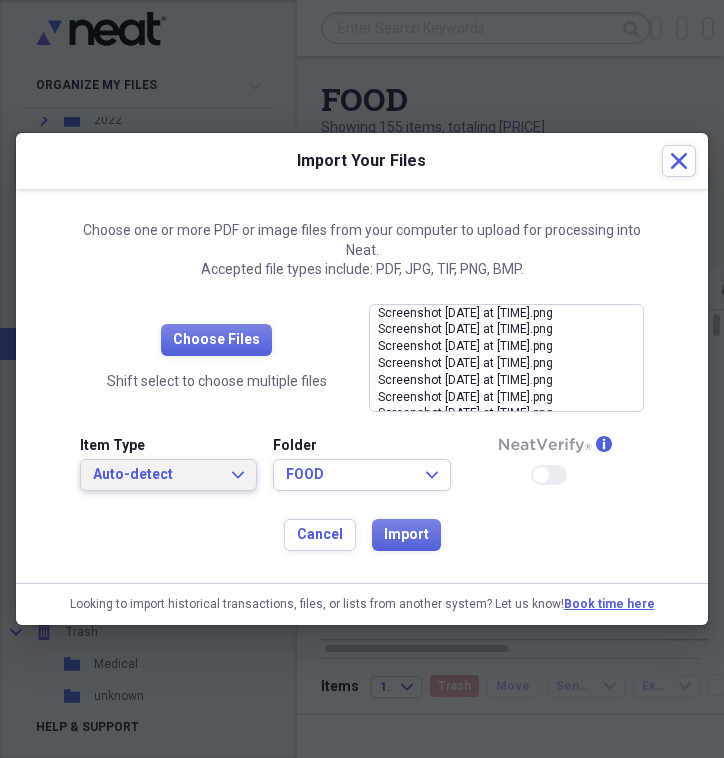 click on "Expand" 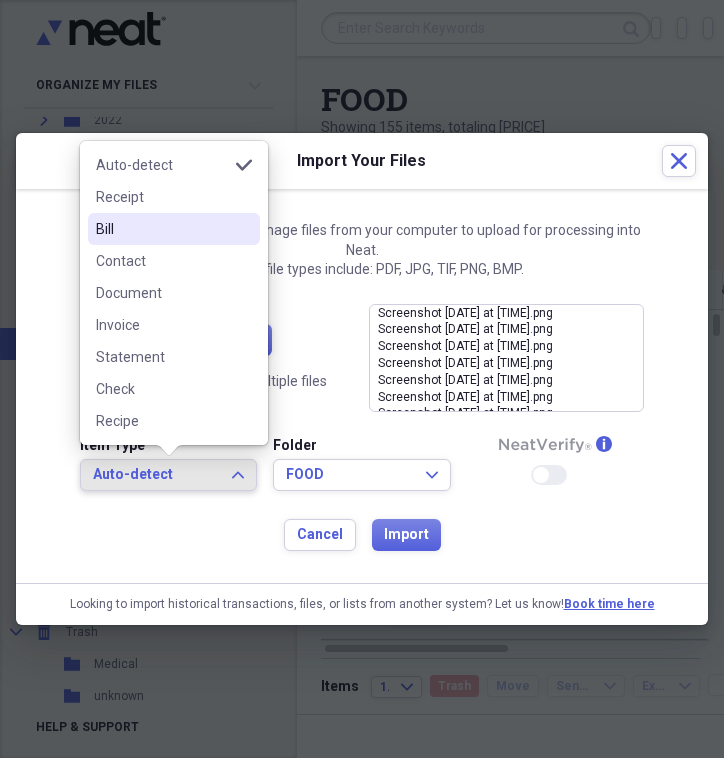click on "Receipt" at bounding box center (162, 197) 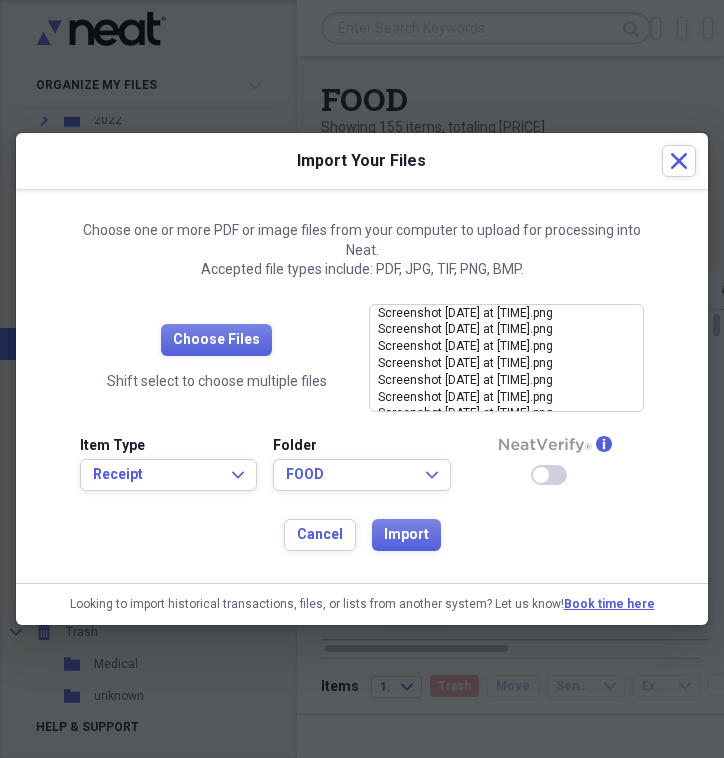 click at bounding box center [541, 475] 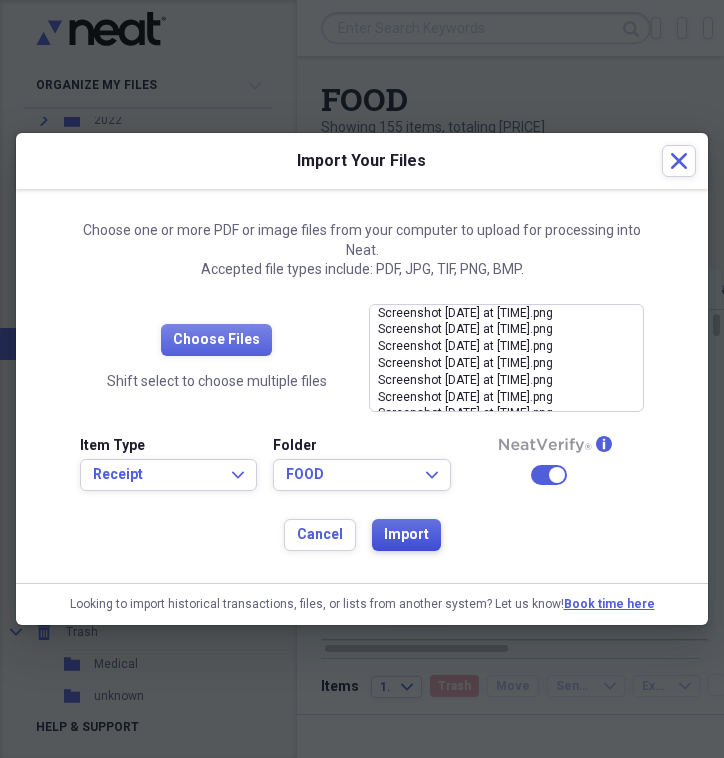 click on "Import" at bounding box center (406, 535) 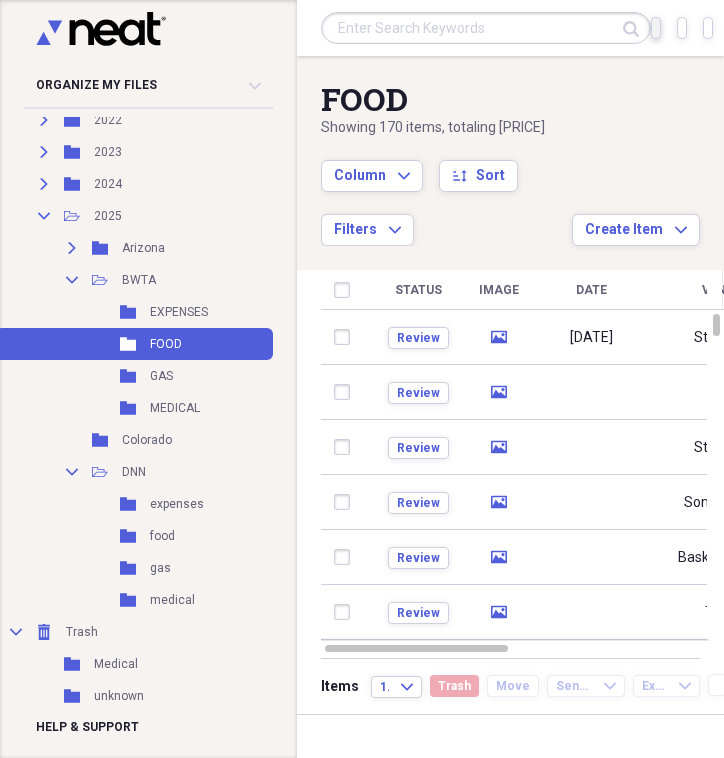 click on "Import" 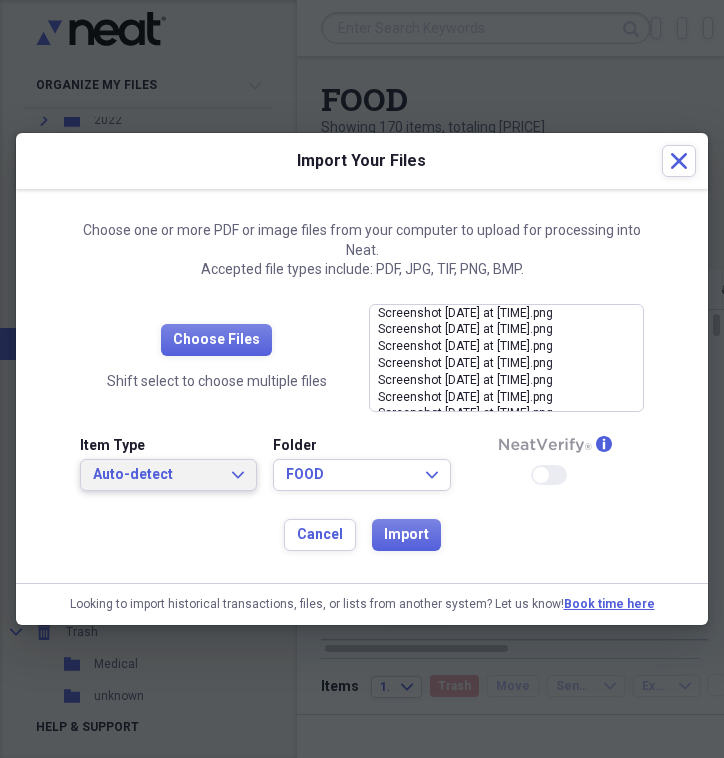 click on "Auto-detect" at bounding box center (156, 475) 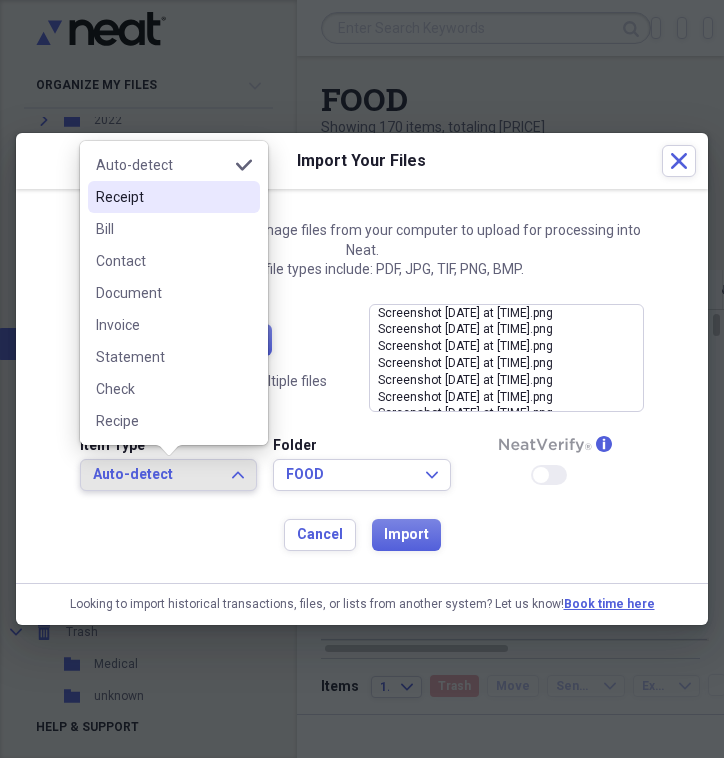 click on "Receipt" at bounding box center [162, 197] 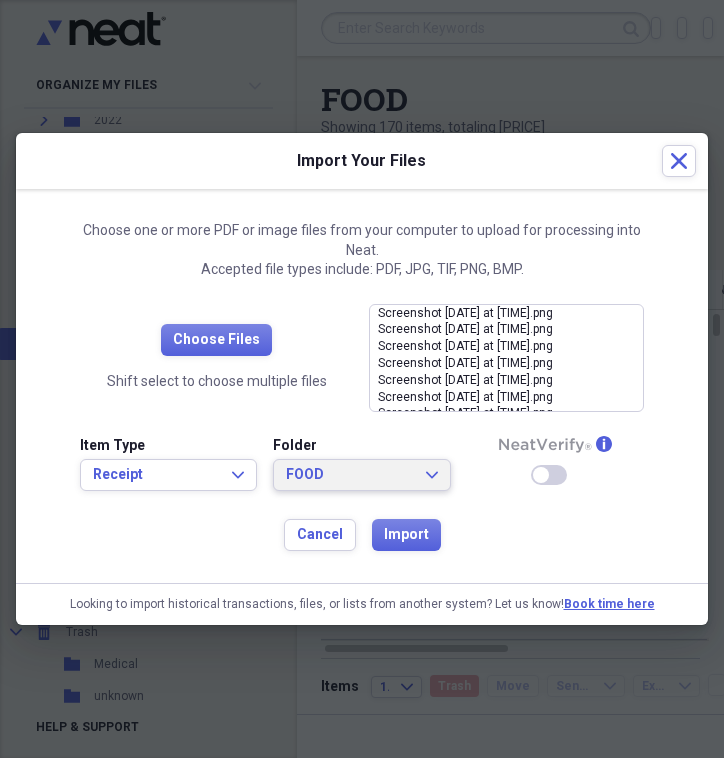 click on "FOOD" at bounding box center [349, 475] 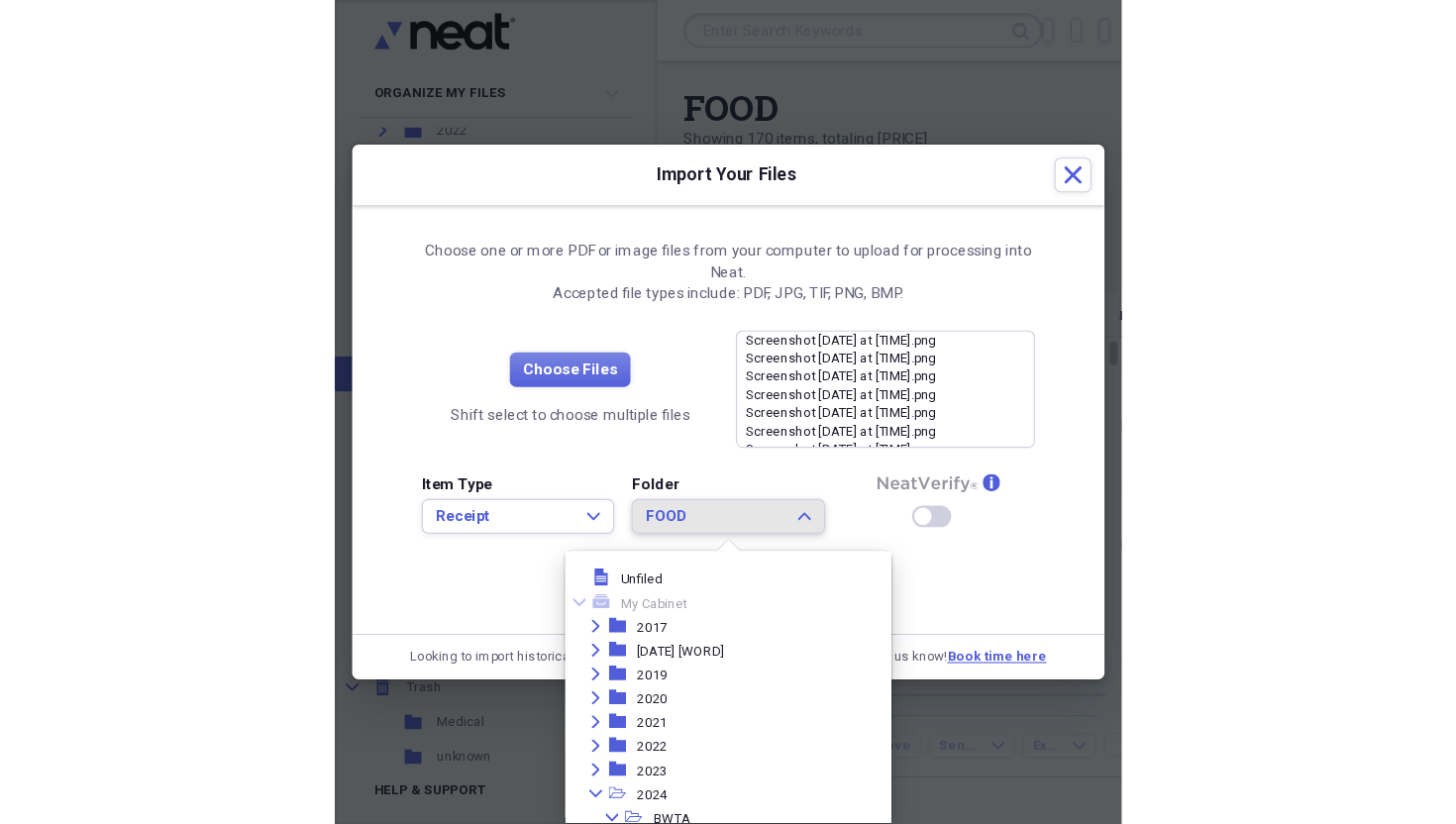 scroll, scrollTop: 425, scrollLeft: 0, axis: vertical 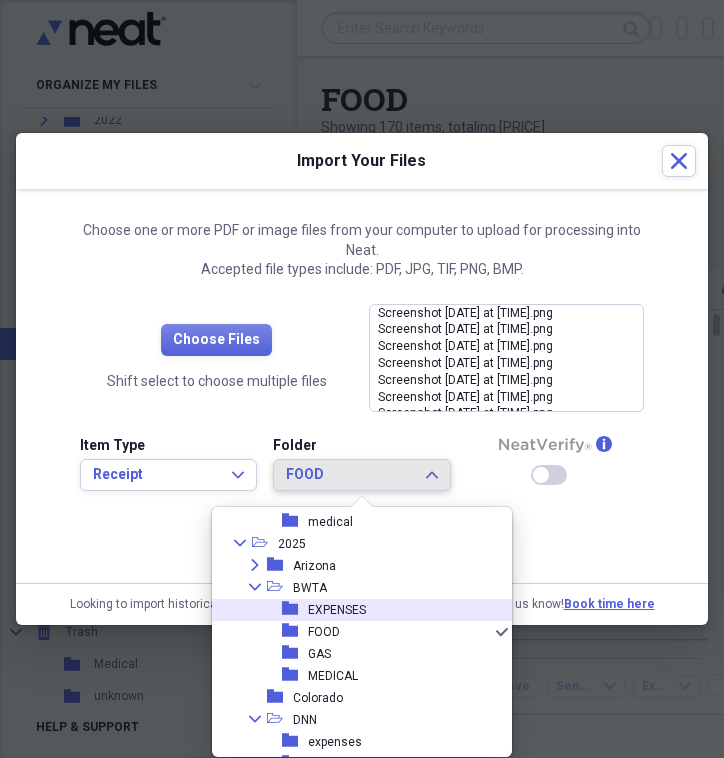 click on "folder EXPENSES" at bounding box center [354, 610] 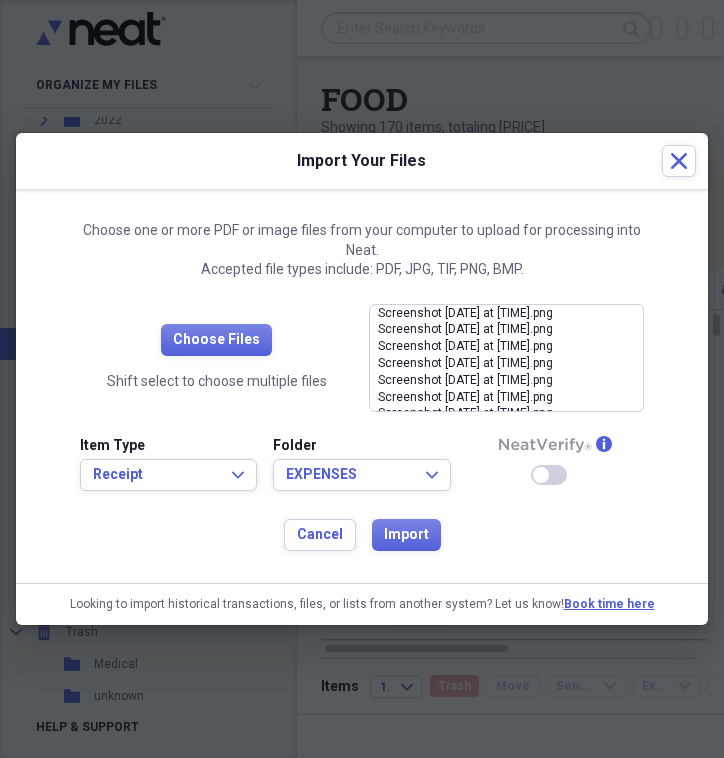 click at bounding box center (541, 475) 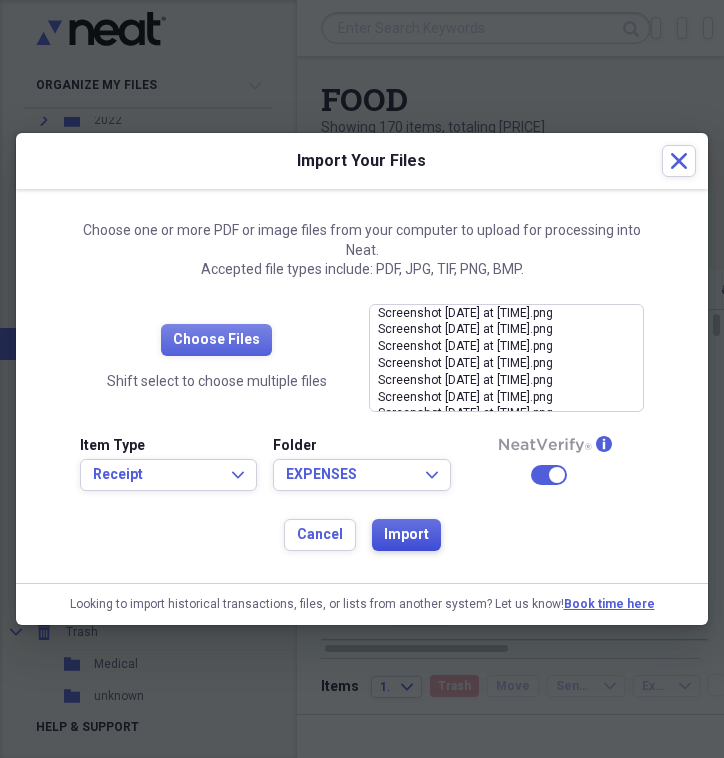 click on "Import" at bounding box center [406, 535] 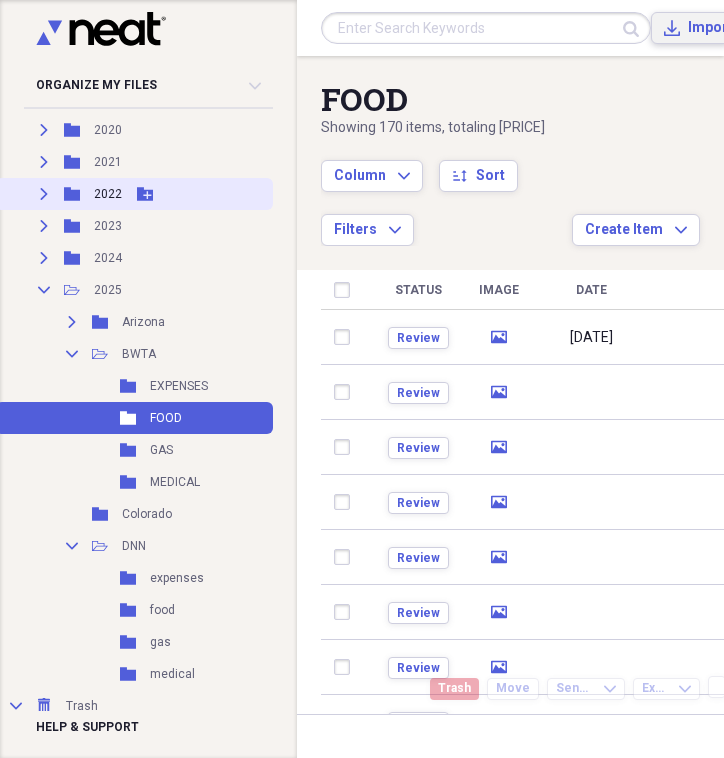 scroll, scrollTop: 333, scrollLeft: 0, axis: vertical 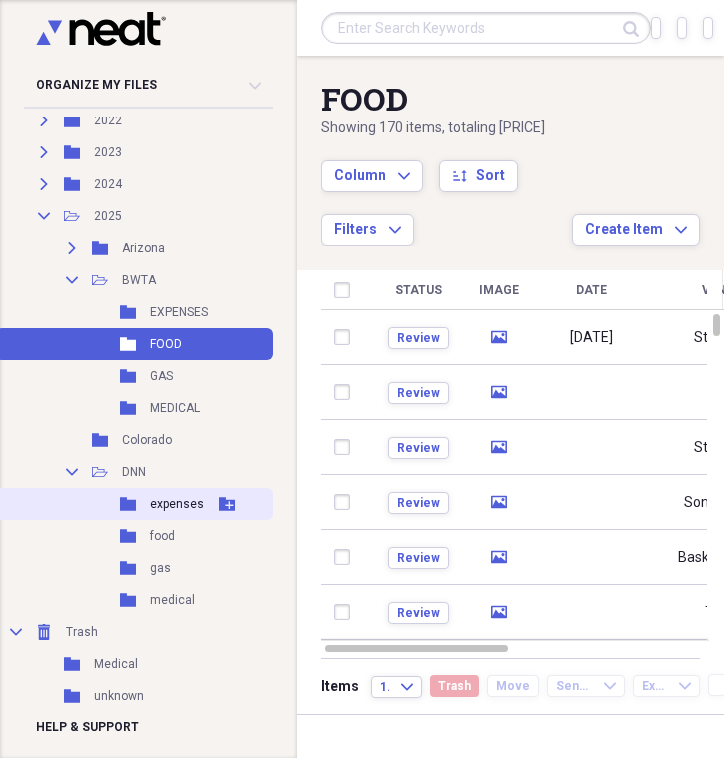click on "expenses" at bounding box center [177, 504] 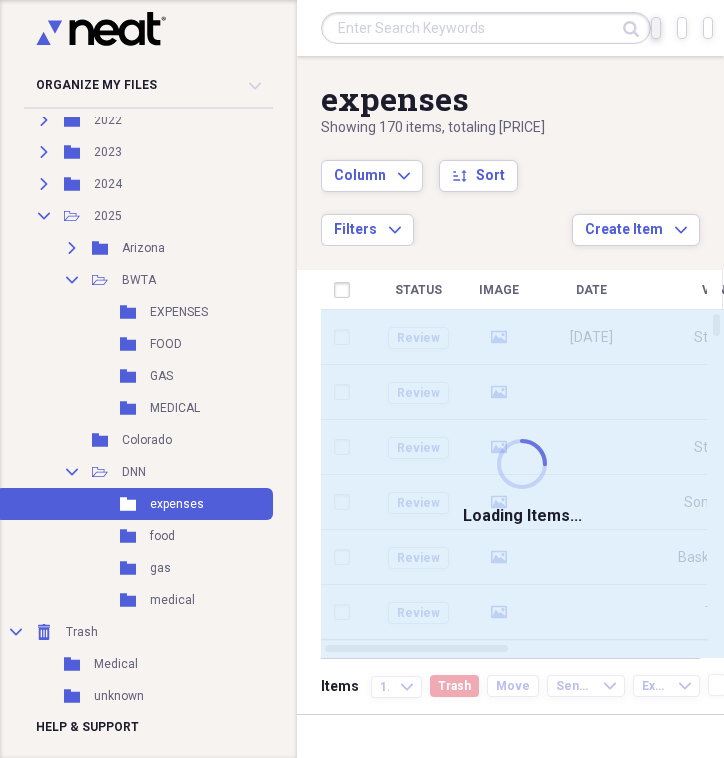 click 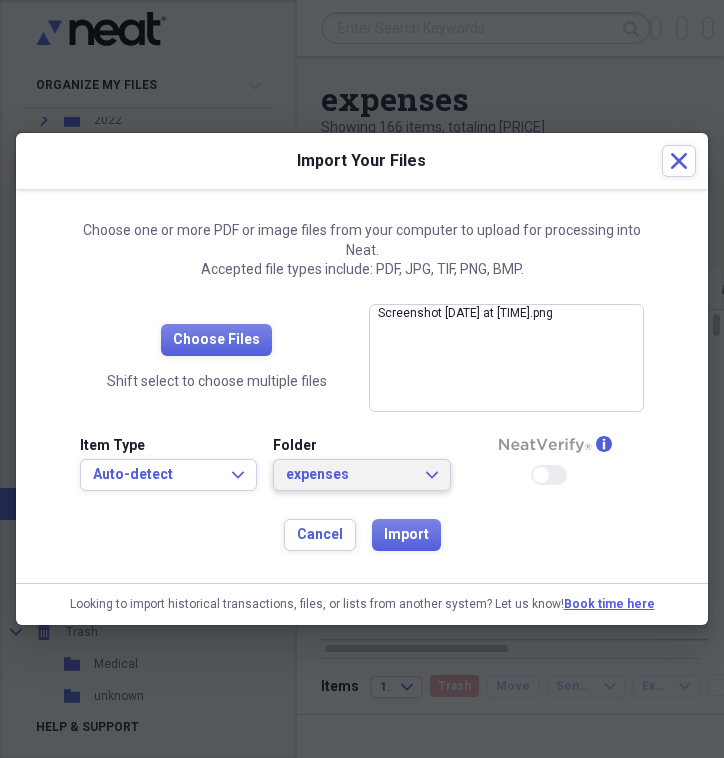 click on "expenses" at bounding box center (349, 475) 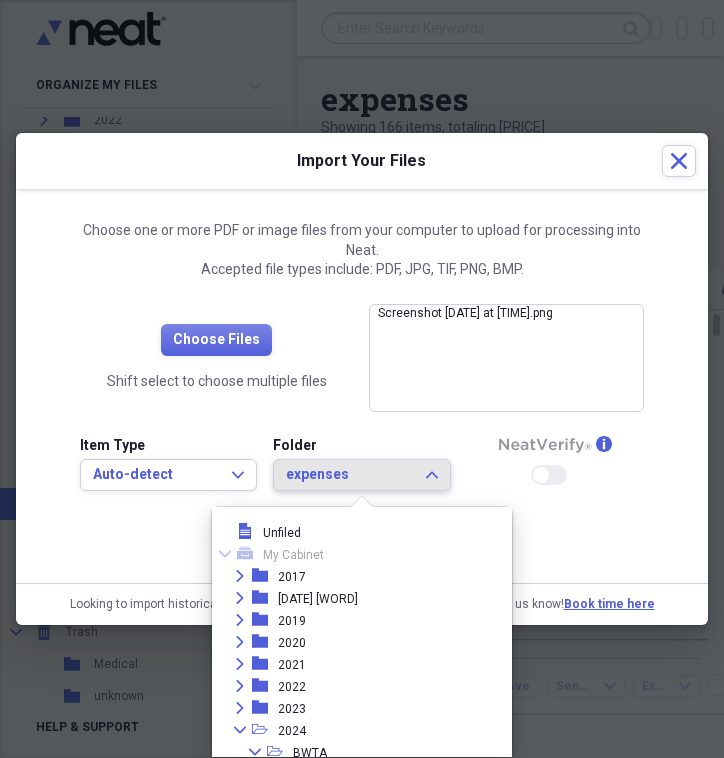 scroll, scrollTop: 491, scrollLeft: 0, axis: vertical 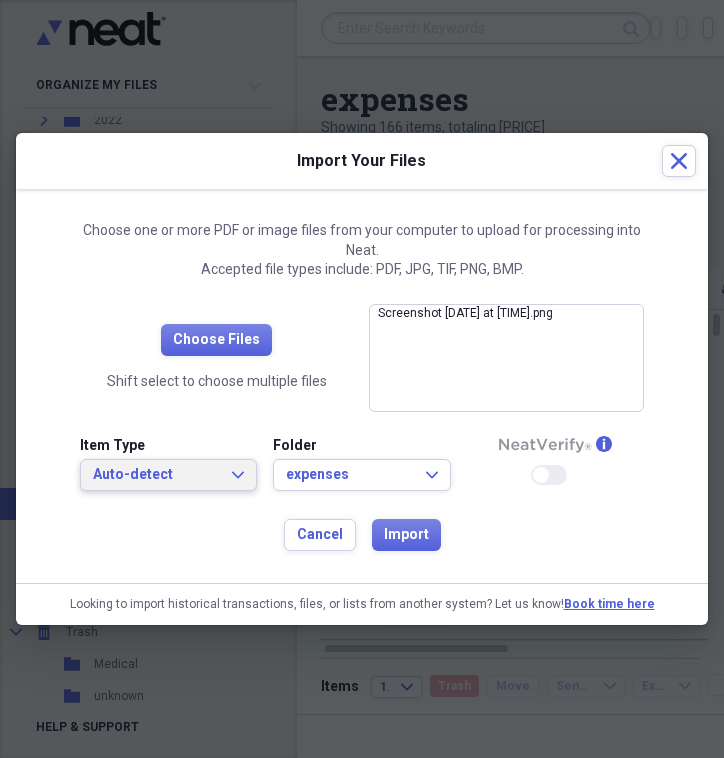 click on "Auto-detect" at bounding box center (156, 475) 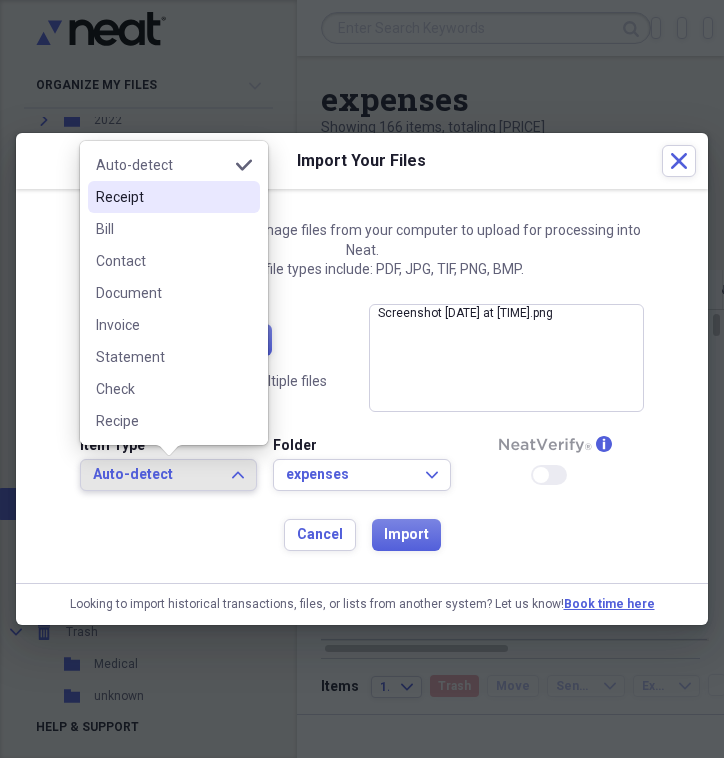 click on "Receipt" at bounding box center [162, 197] 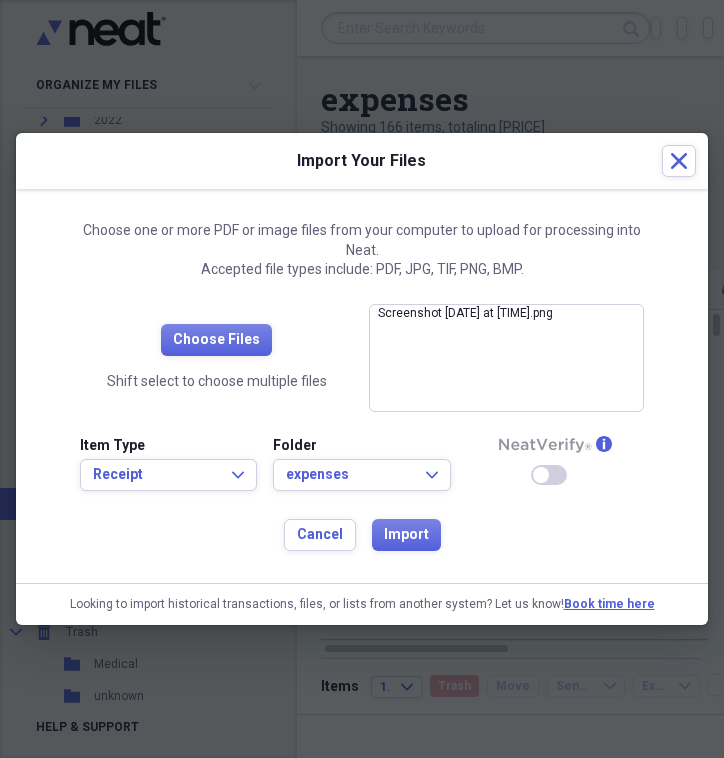 click at bounding box center (541, 475) 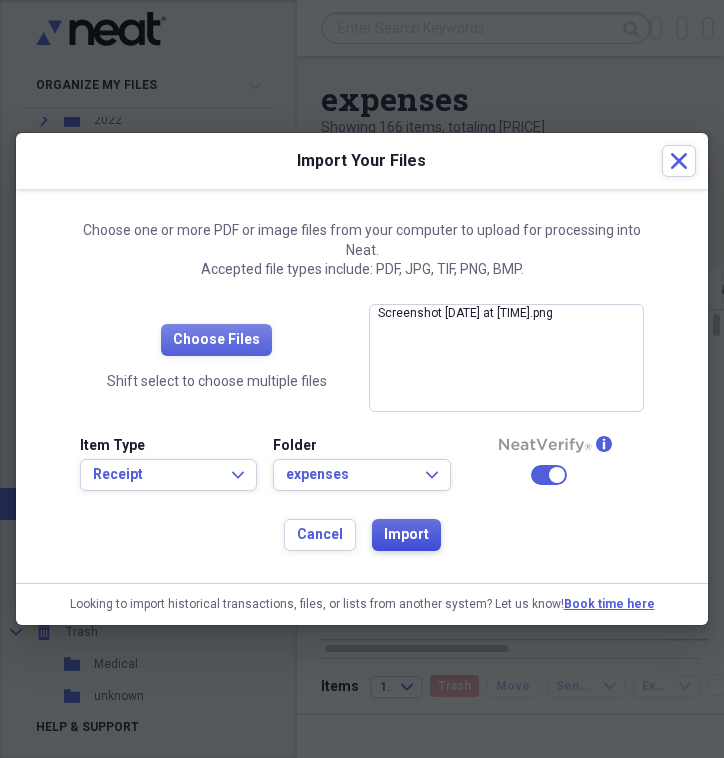click on "Import" at bounding box center [406, 535] 